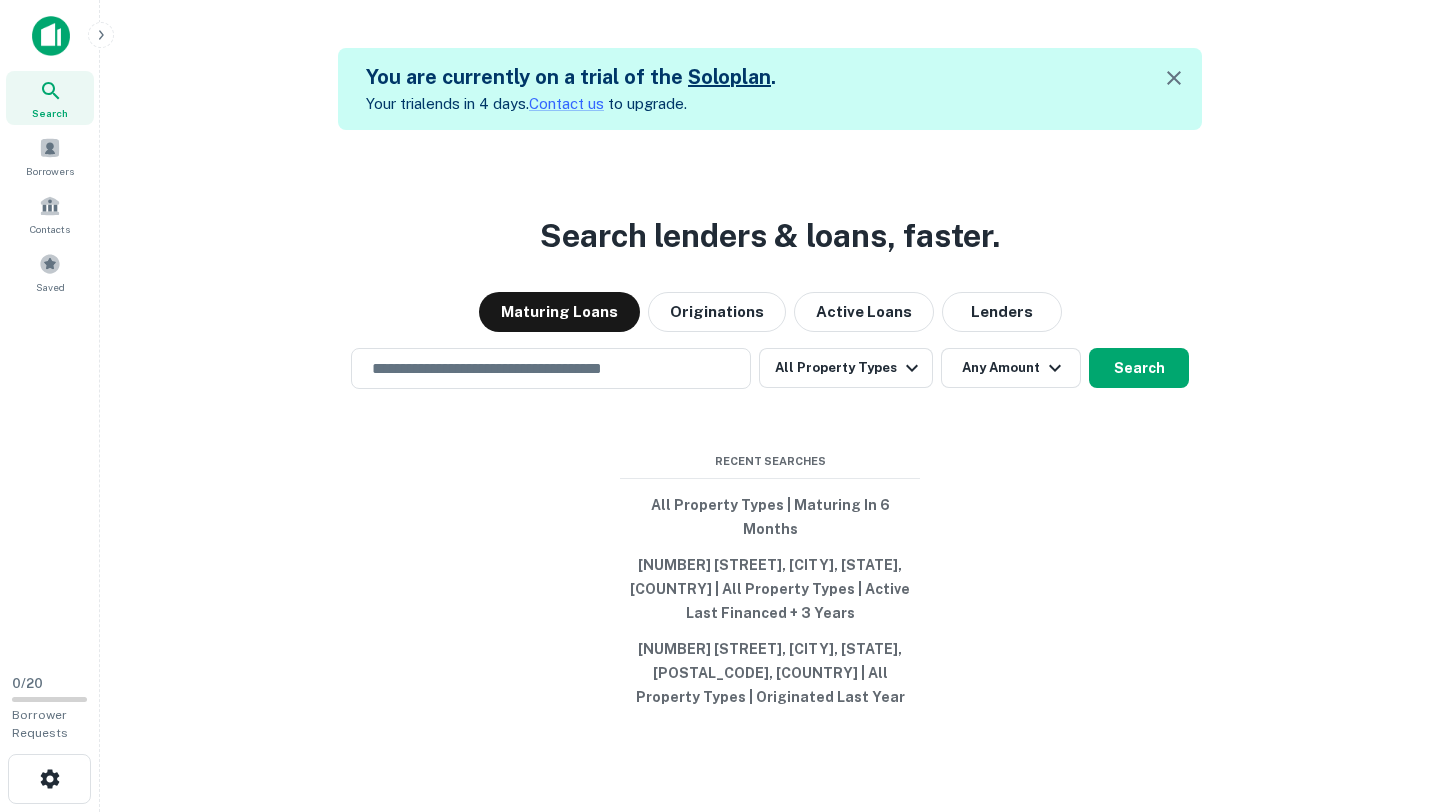 scroll, scrollTop: 0, scrollLeft: 0, axis: both 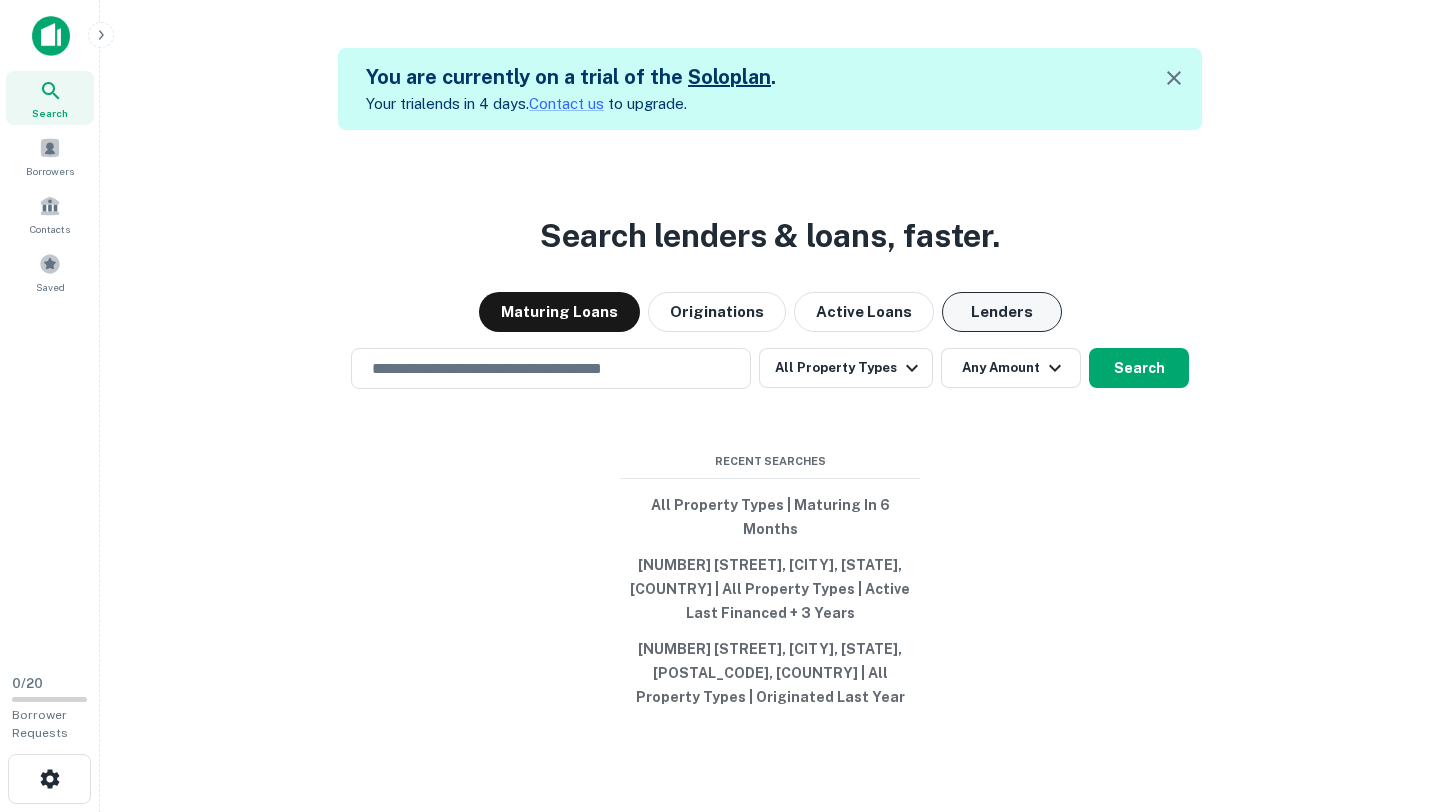 click on "Lenders" at bounding box center [1002, 312] 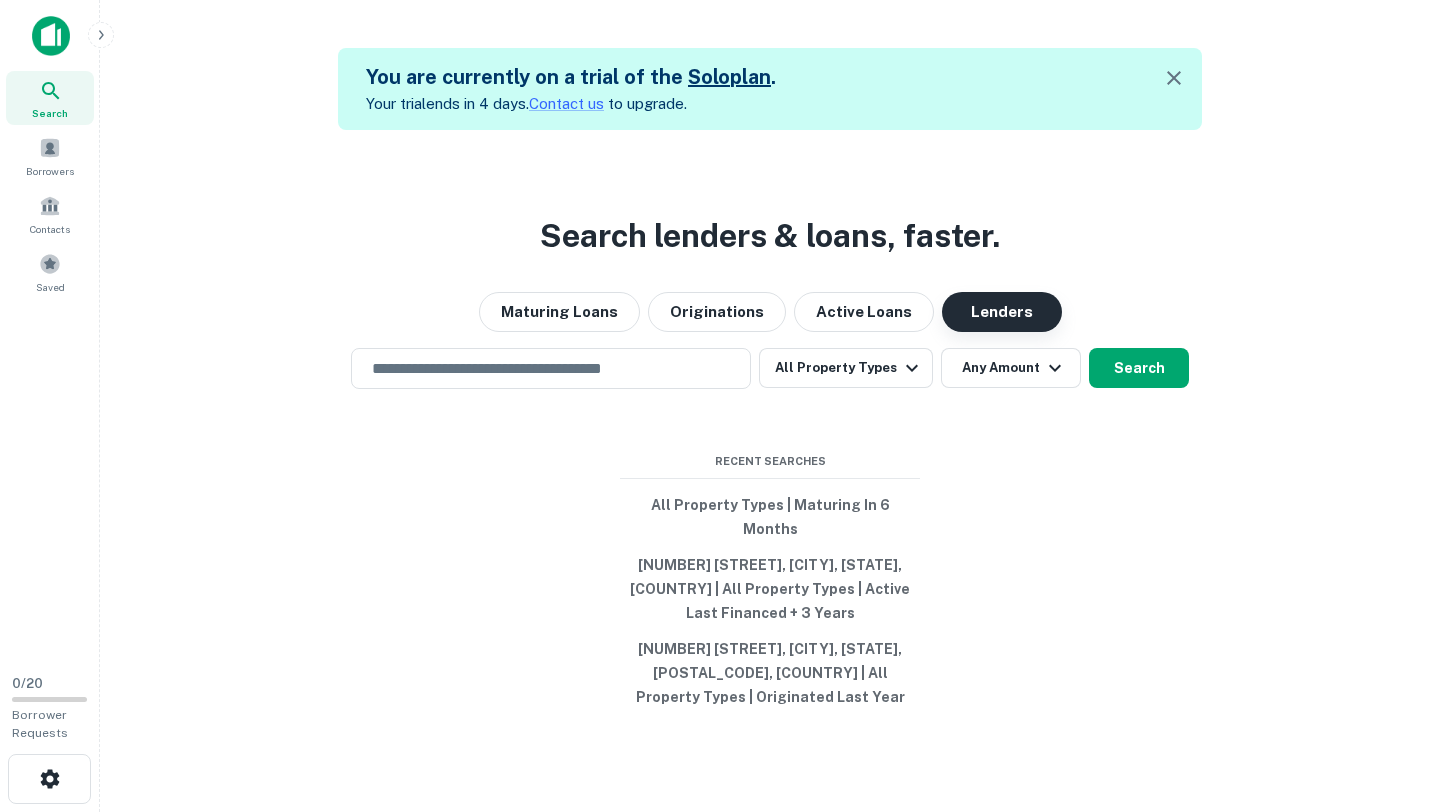 click on "Lenders" at bounding box center (1002, 312) 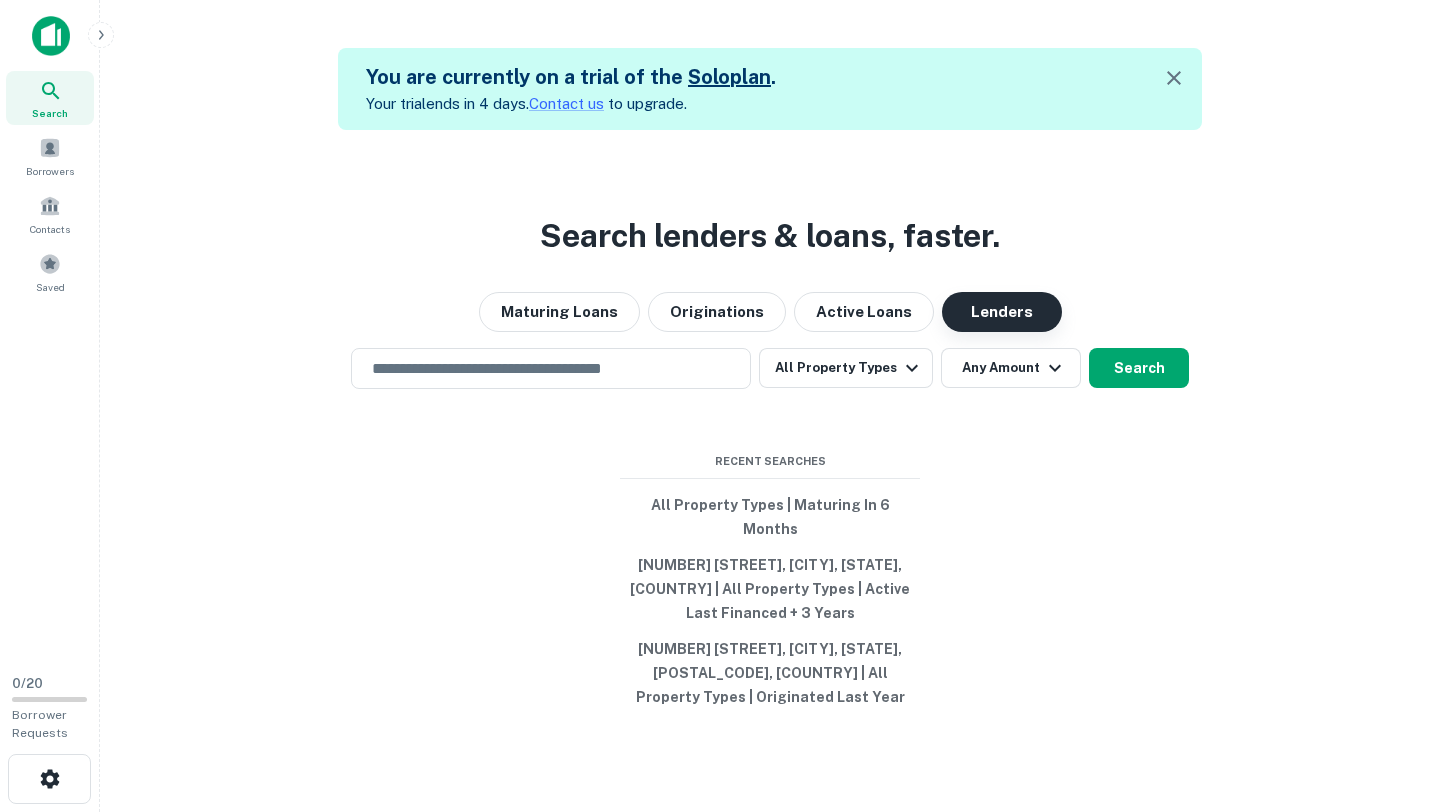 click on "Lenders" at bounding box center [1002, 312] 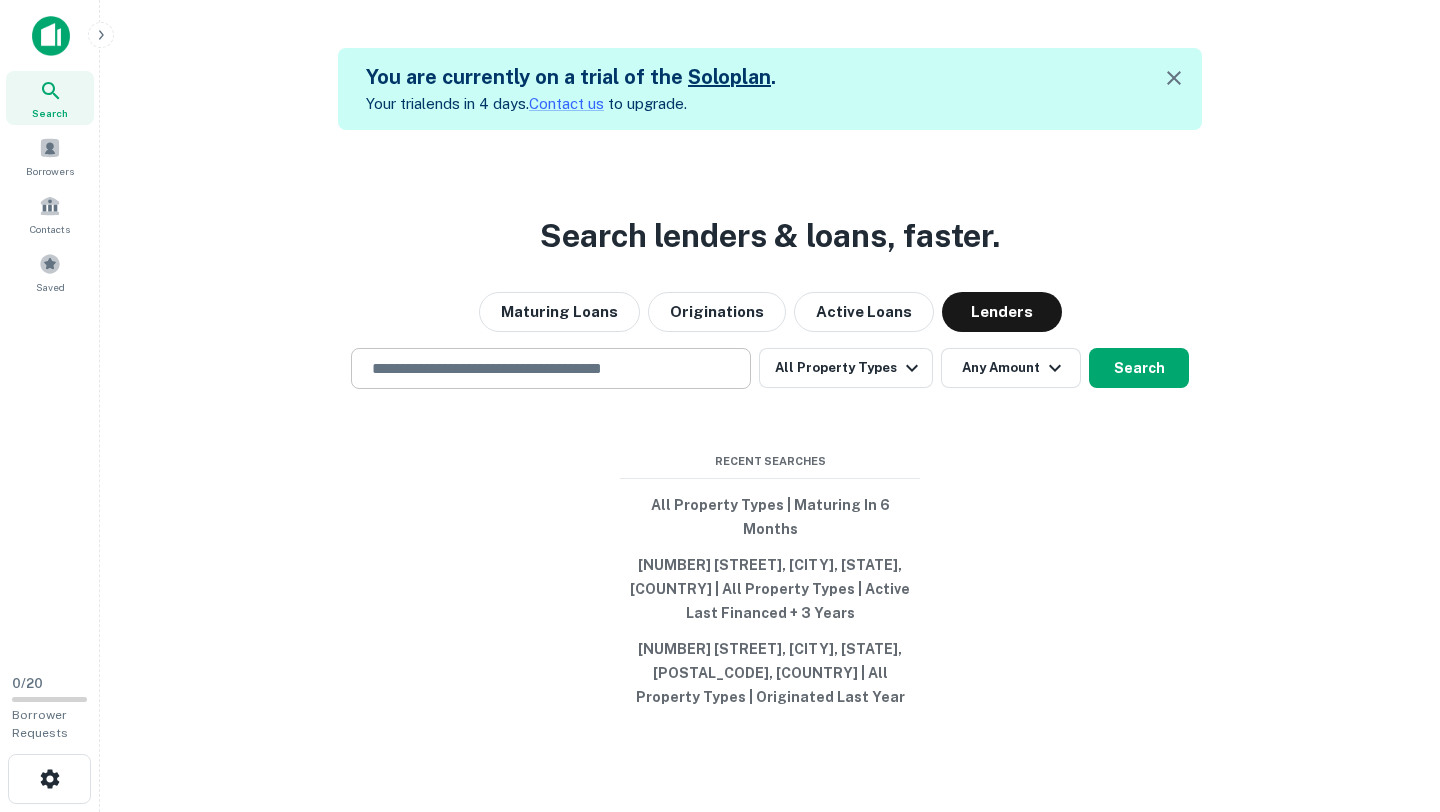 click on "​" at bounding box center [551, 368] 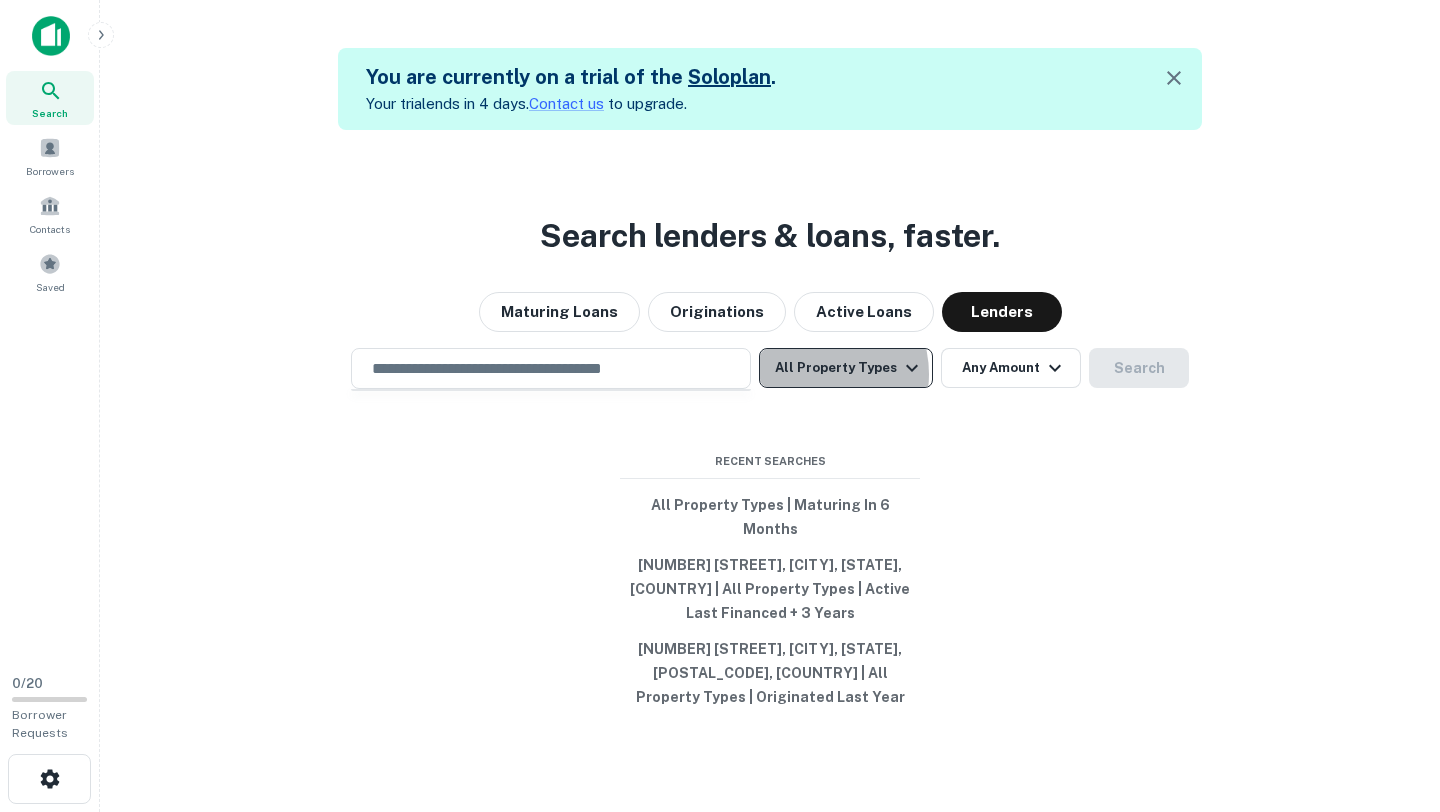 click on "All Property Types" at bounding box center [846, 368] 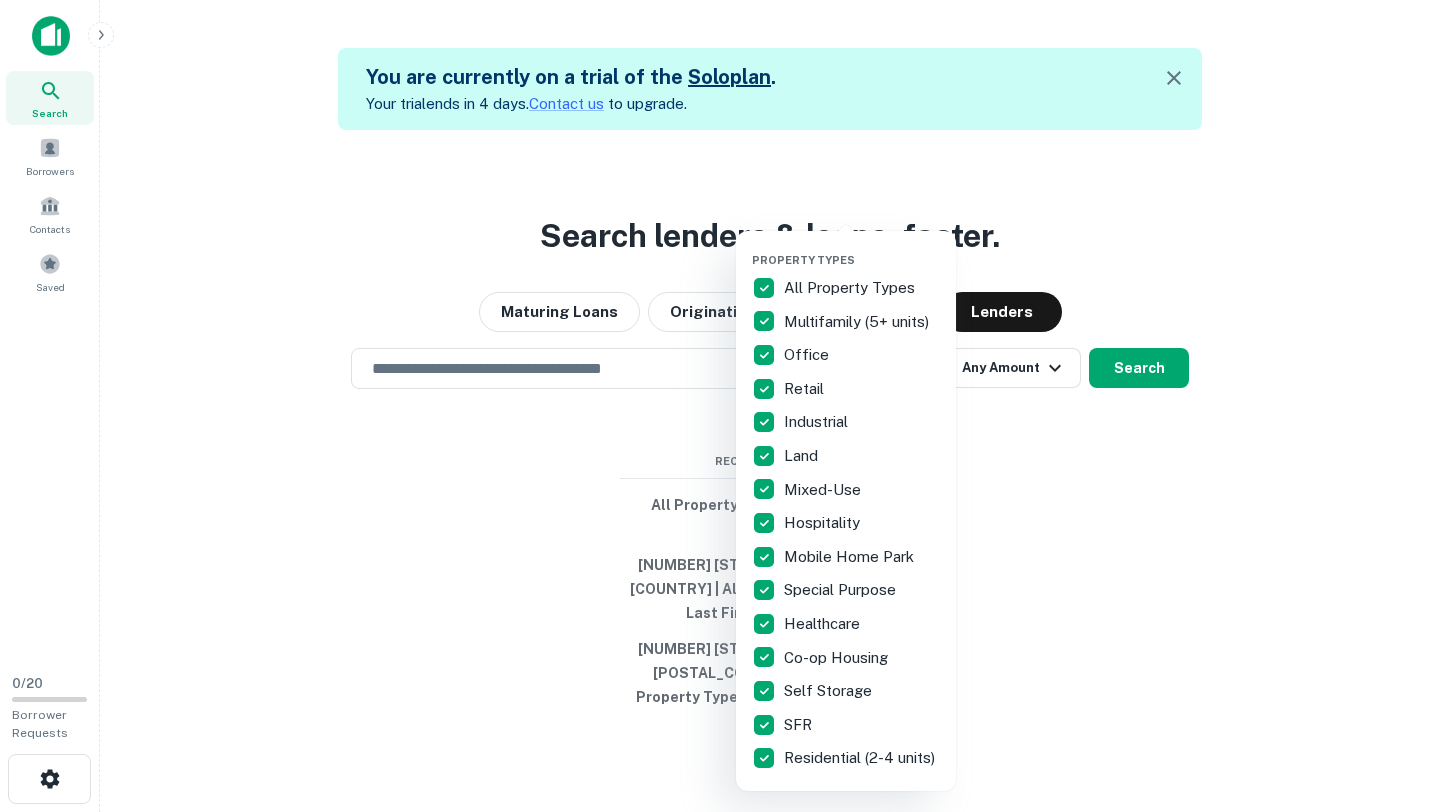 click at bounding box center (720, 406) 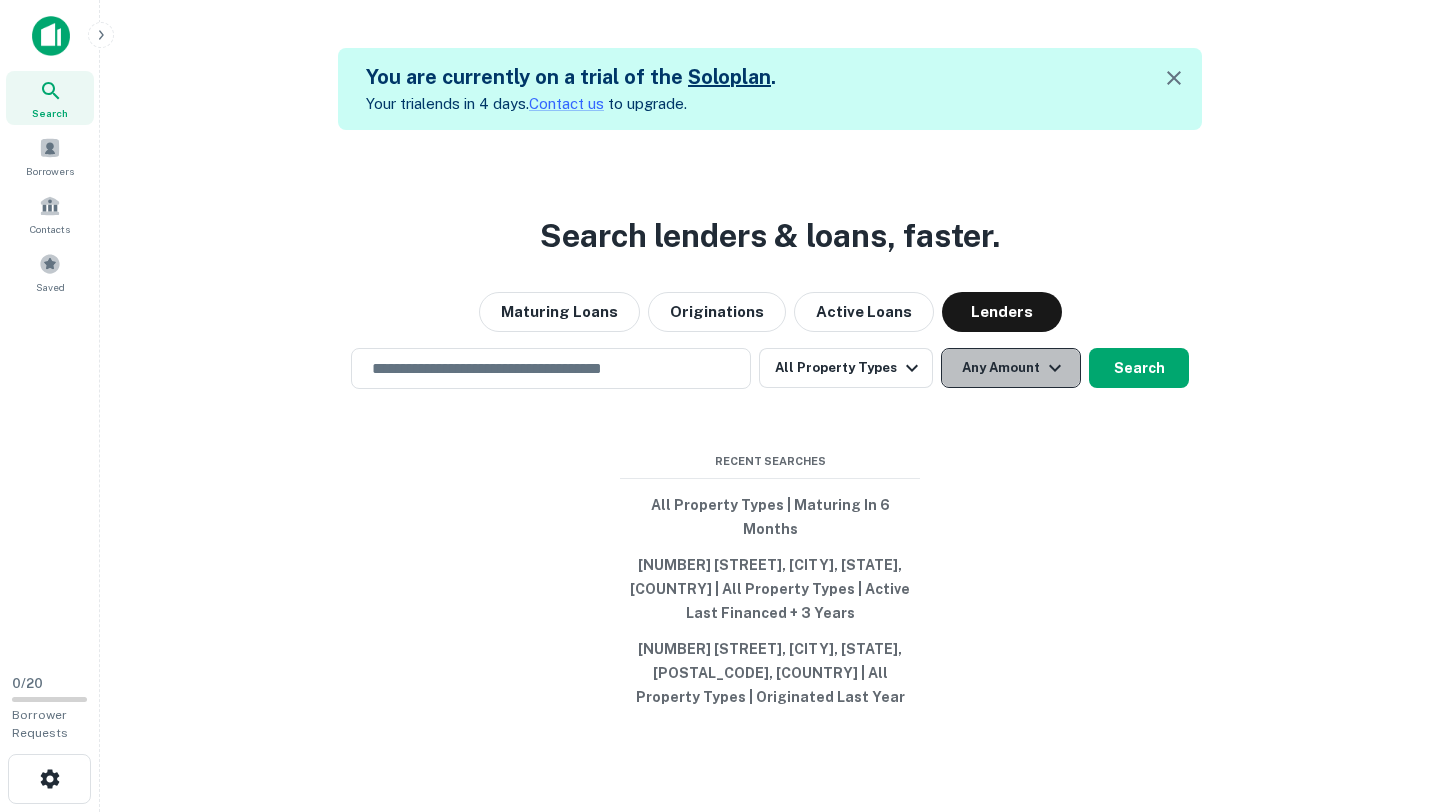 click at bounding box center (1055, 368) 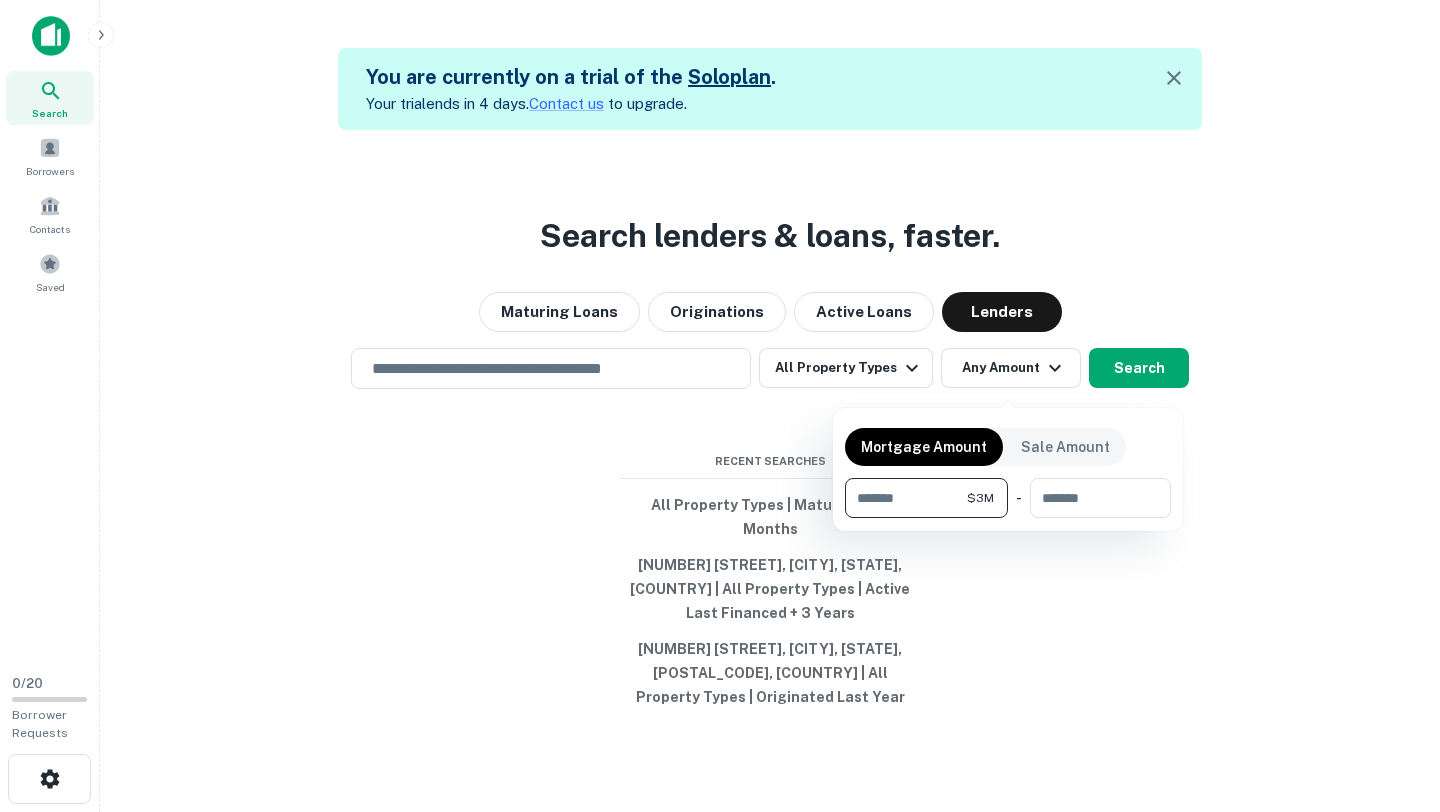 type on "*******" 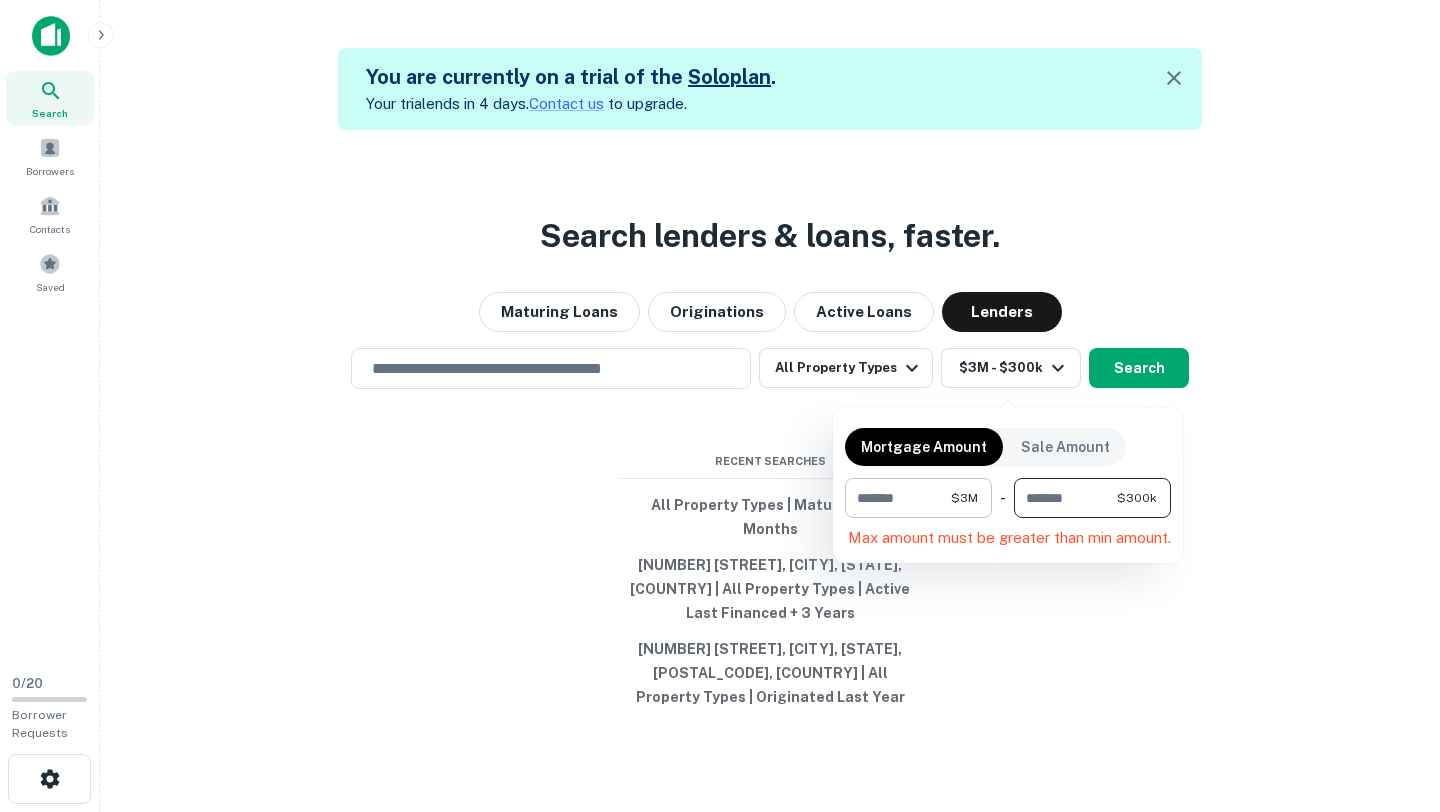 type on "******" 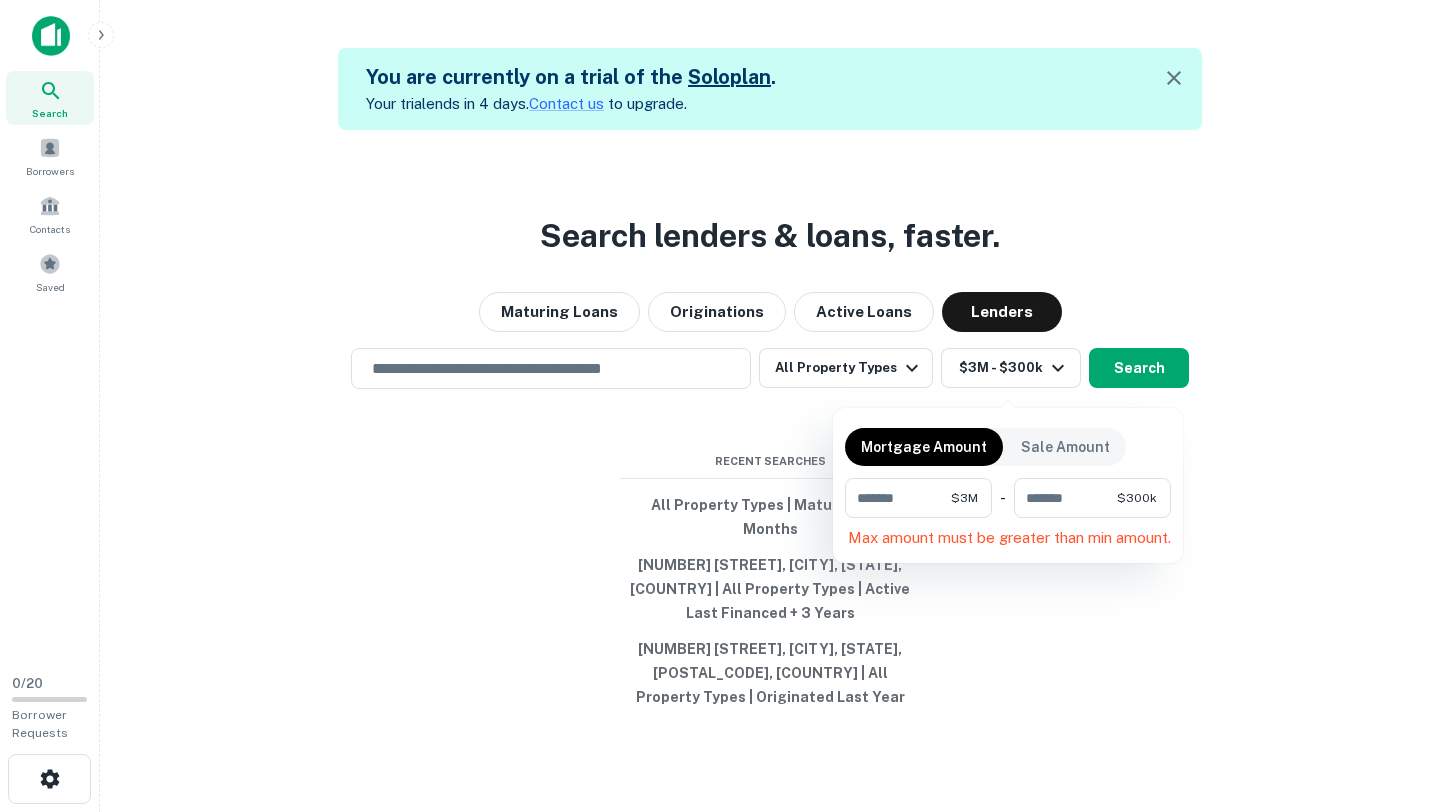 click at bounding box center [720, 406] 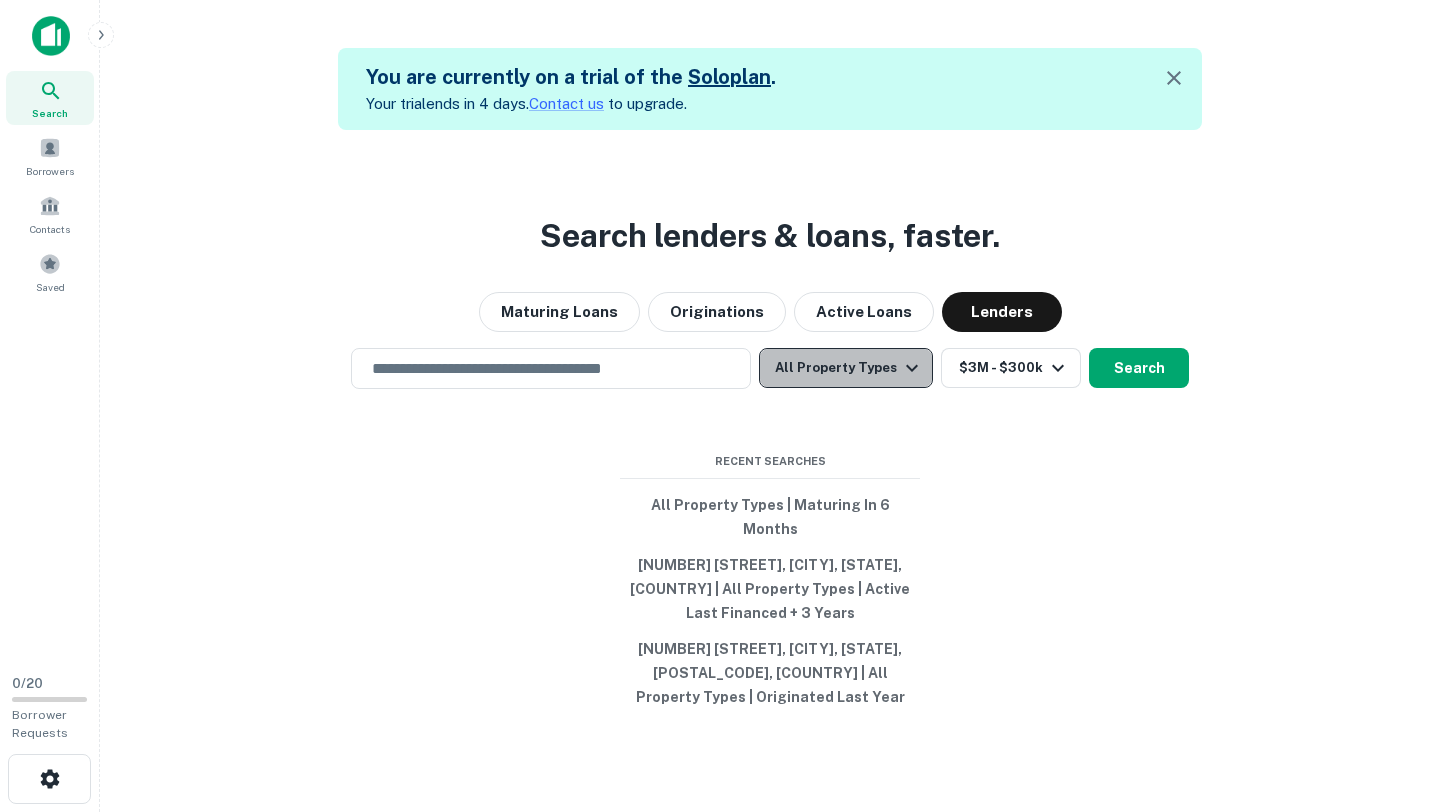 click at bounding box center [912, 368] 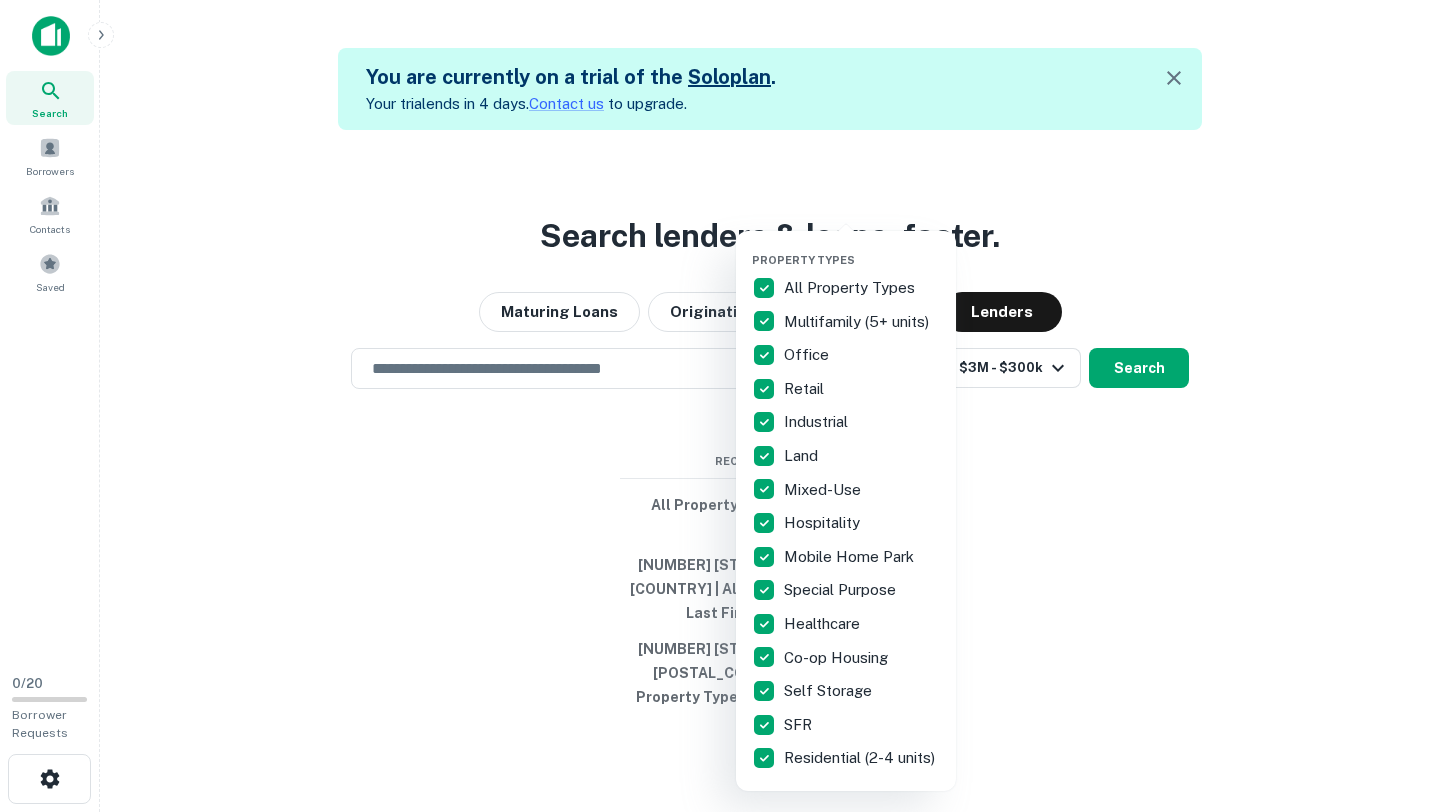 click at bounding box center (720, 406) 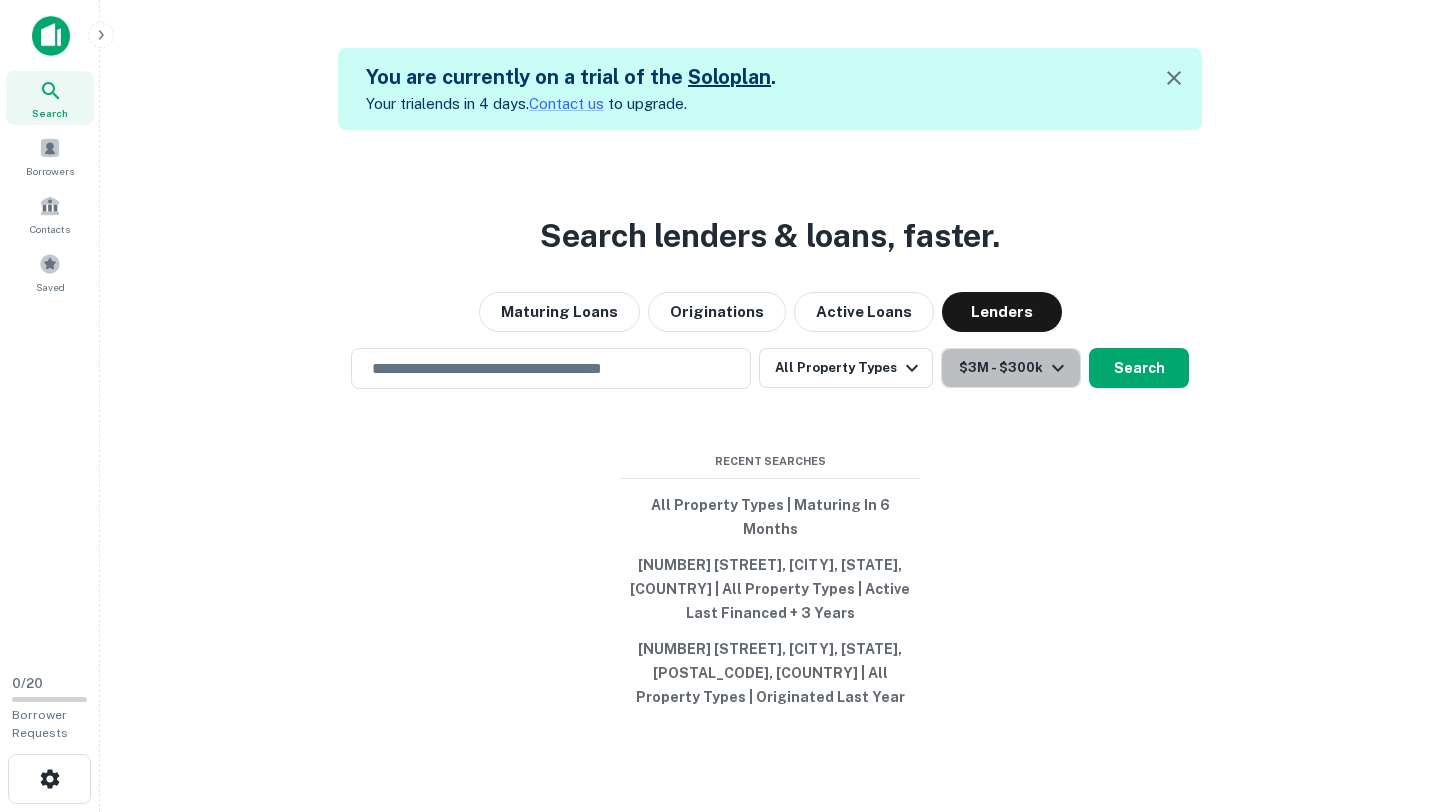click at bounding box center (1058, 368) 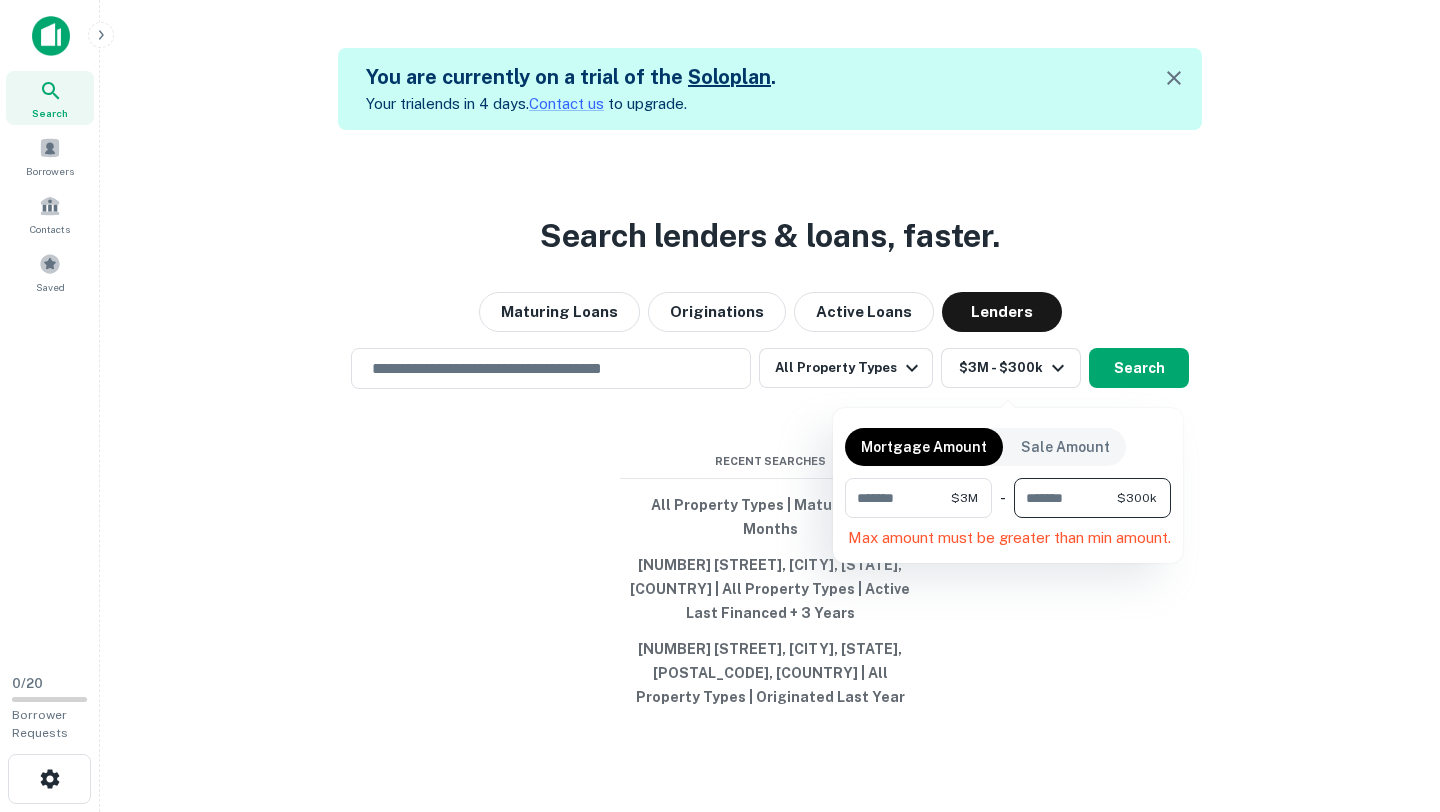 click on "******" at bounding box center [1065, 498] 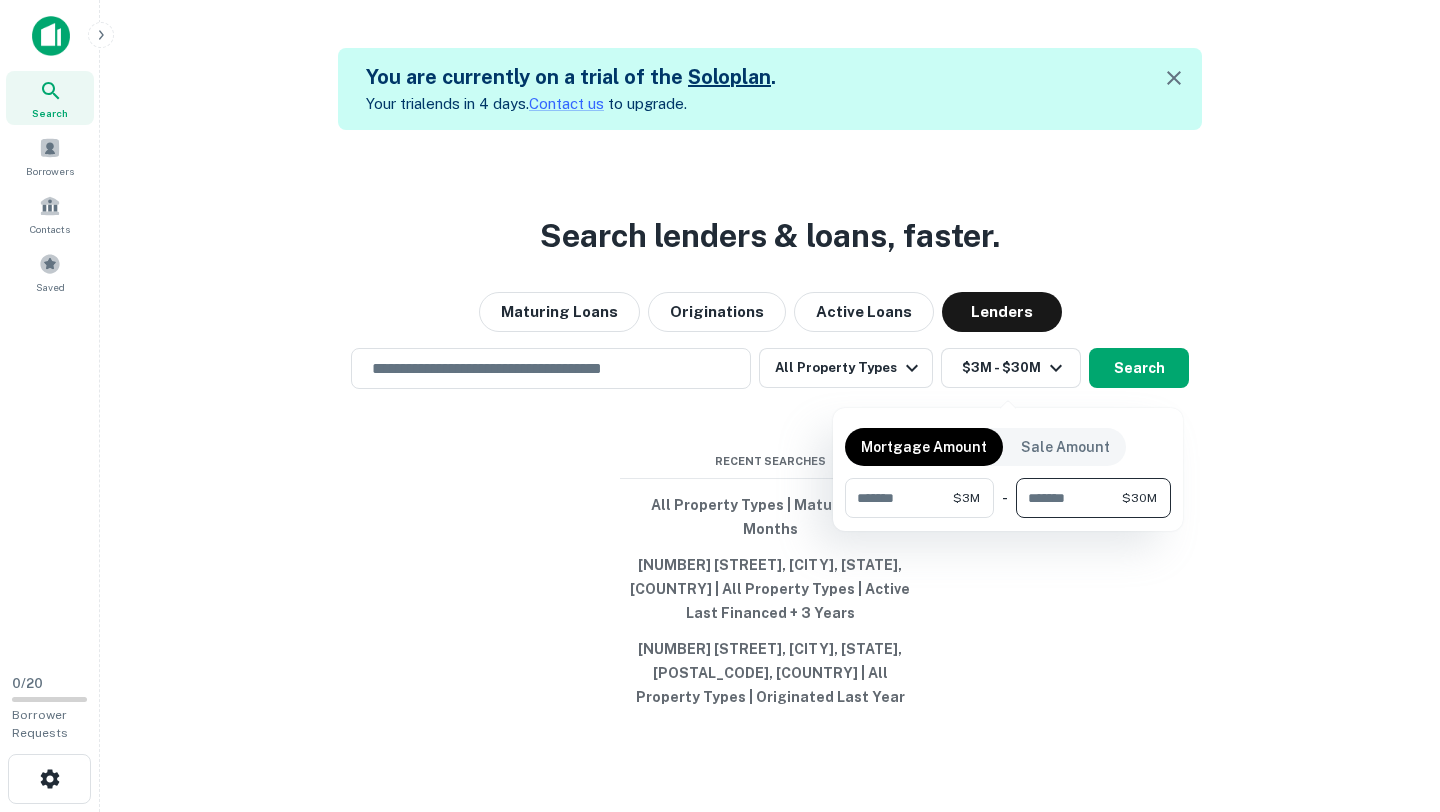 type on "********" 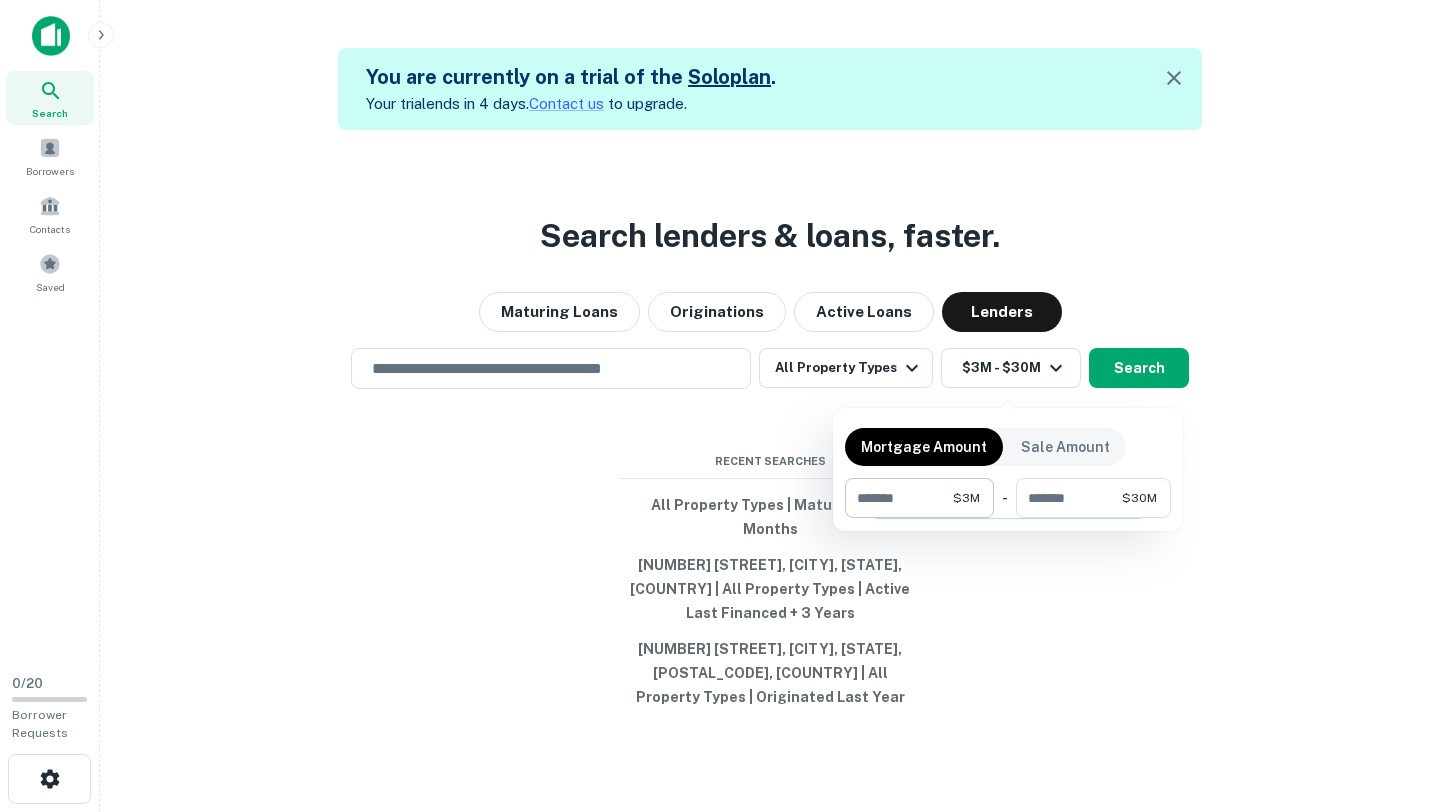 type 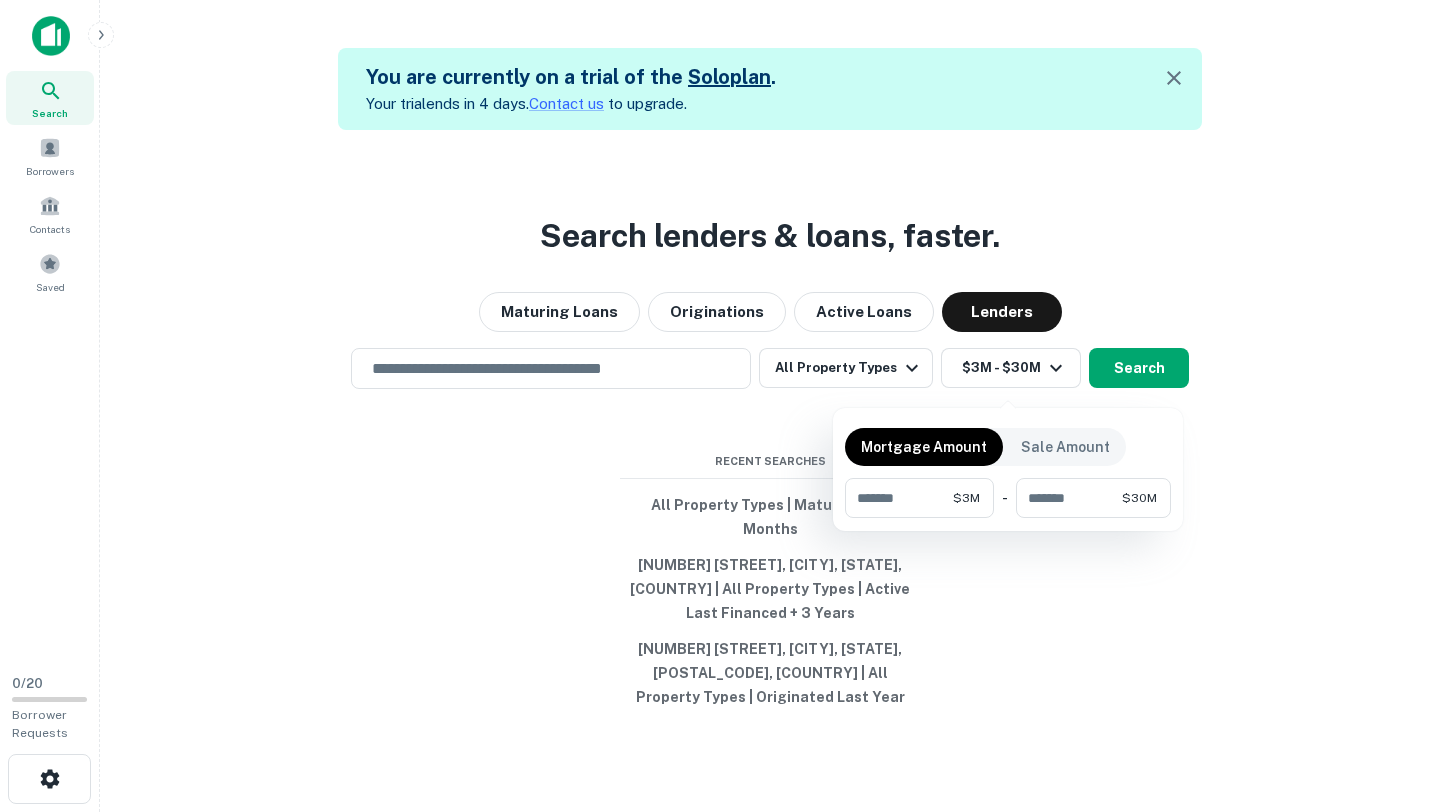 click at bounding box center [720, 406] 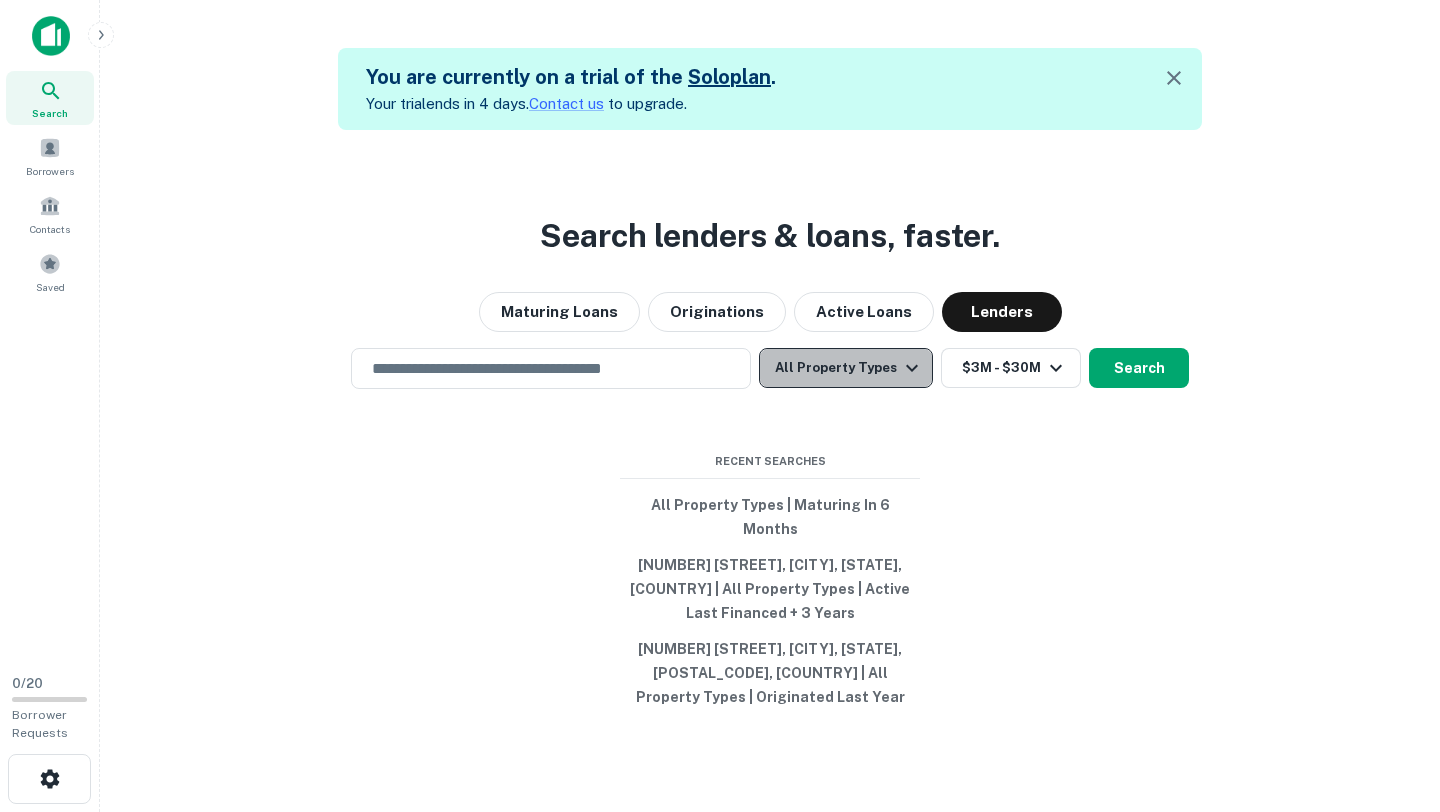 click at bounding box center [912, 368] 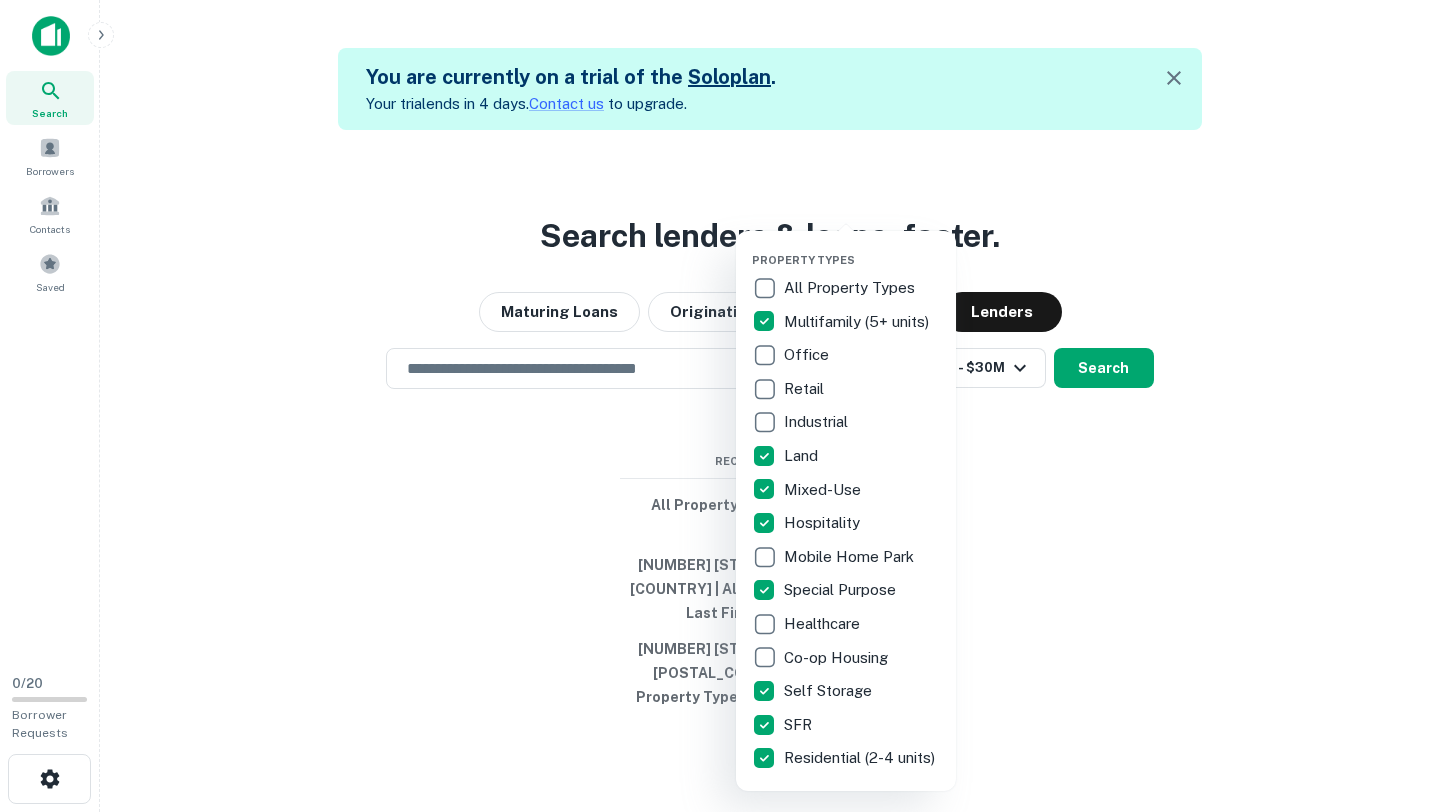 click at bounding box center [720, 406] 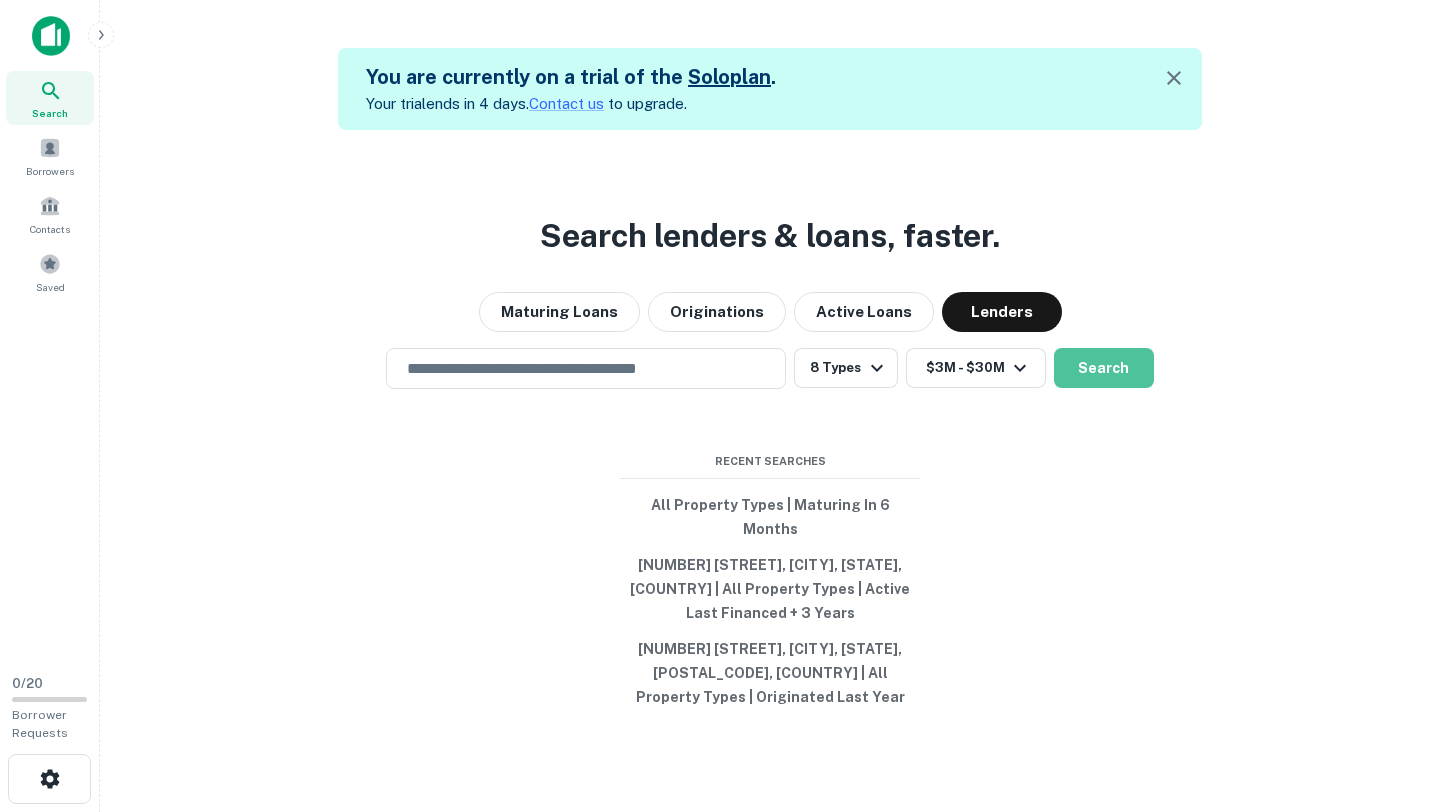 click on "Search" at bounding box center (1104, 368) 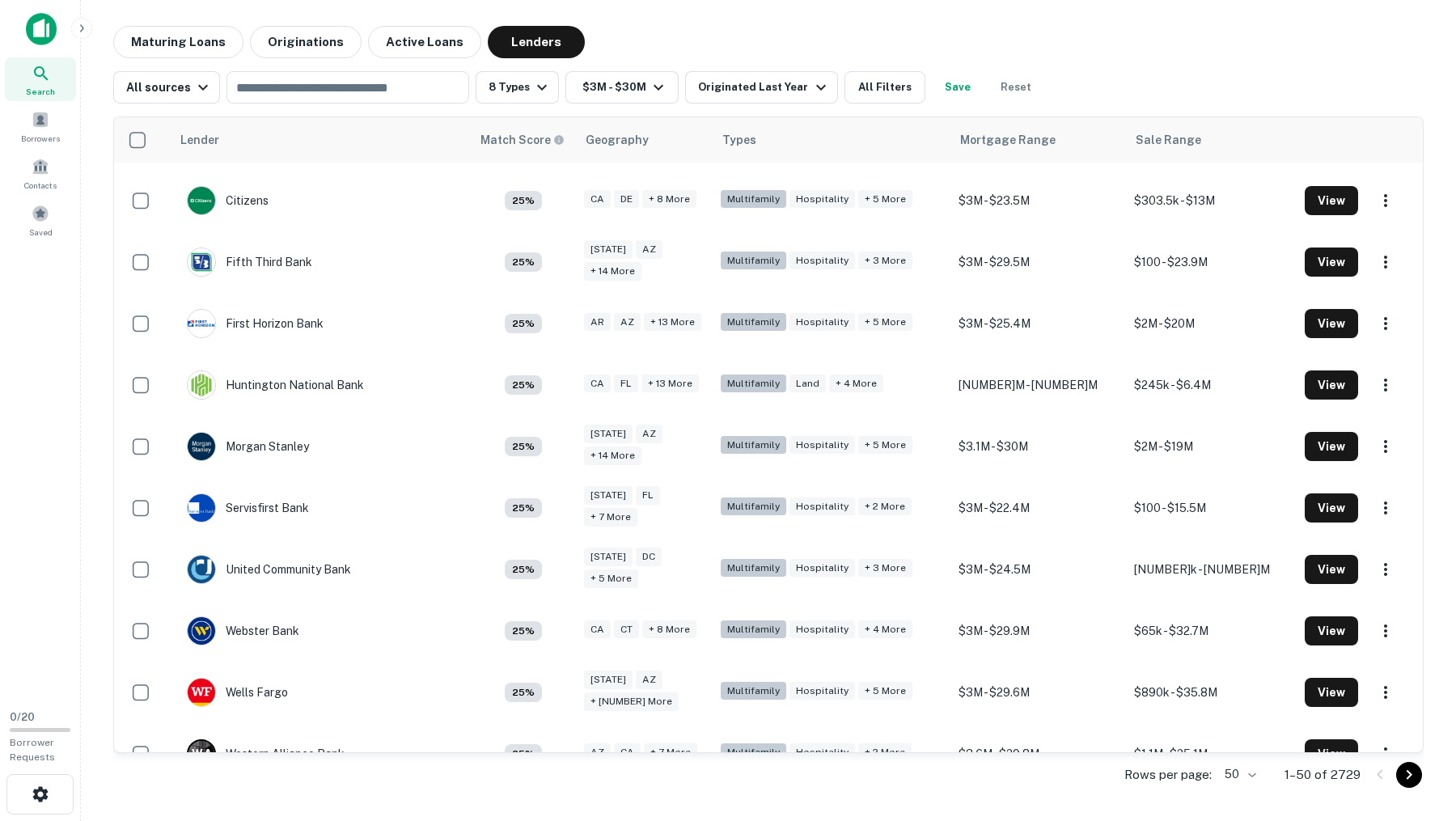 scroll, scrollTop: 2483, scrollLeft: 0, axis: vertical 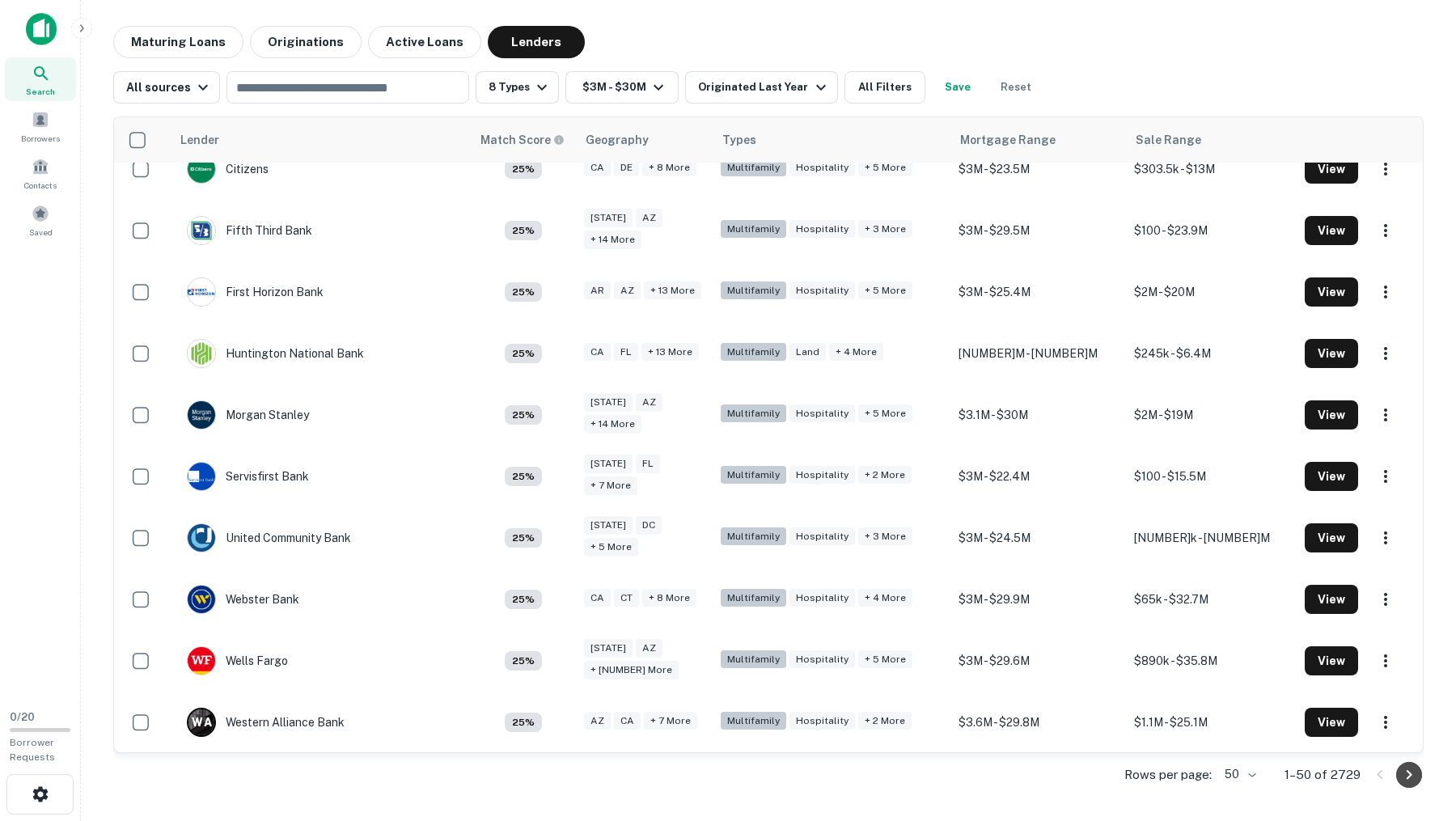click at bounding box center [1409, 775] 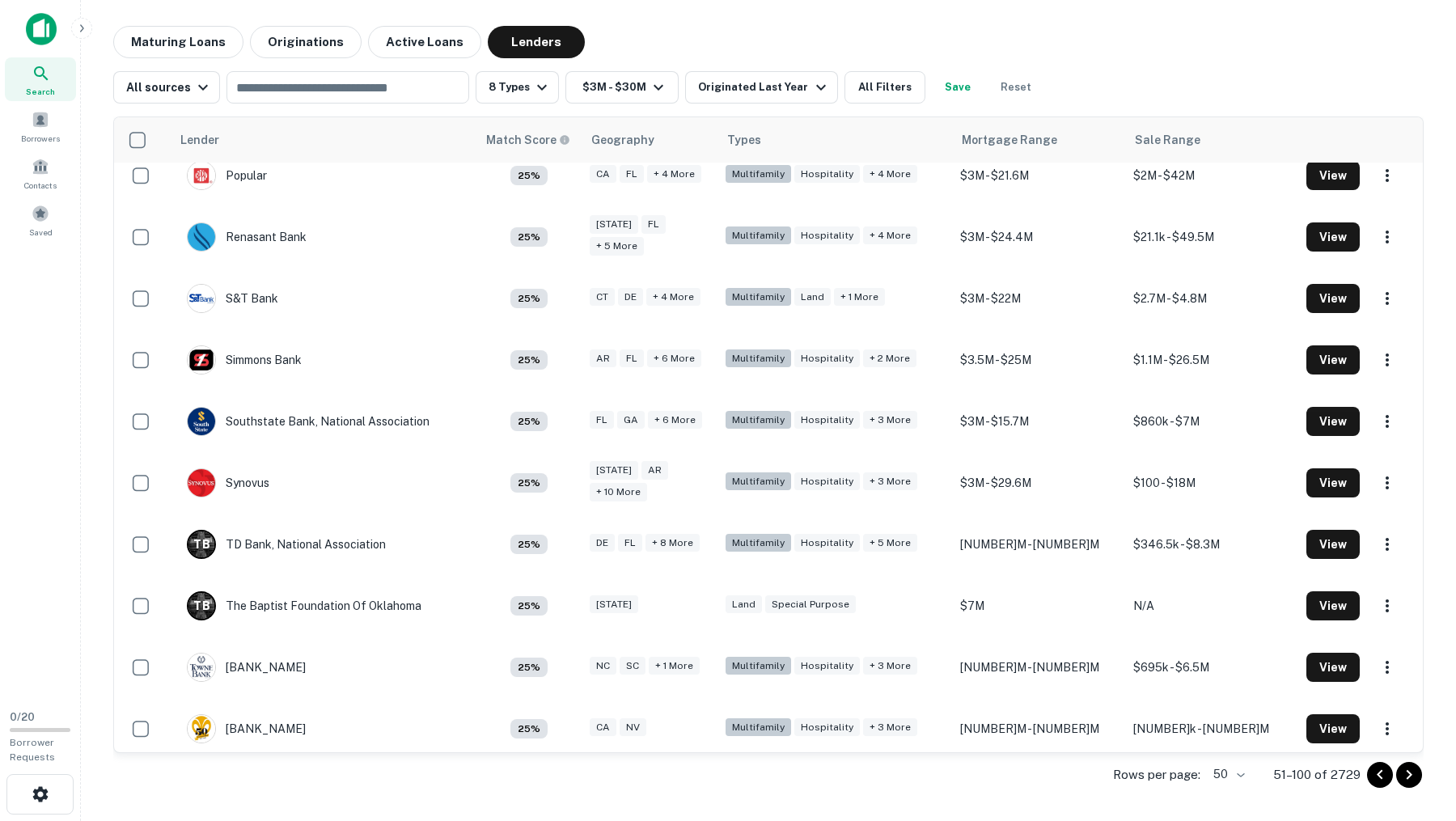 scroll, scrollTop: 2483, scrollLeft: 0, axis: vertical 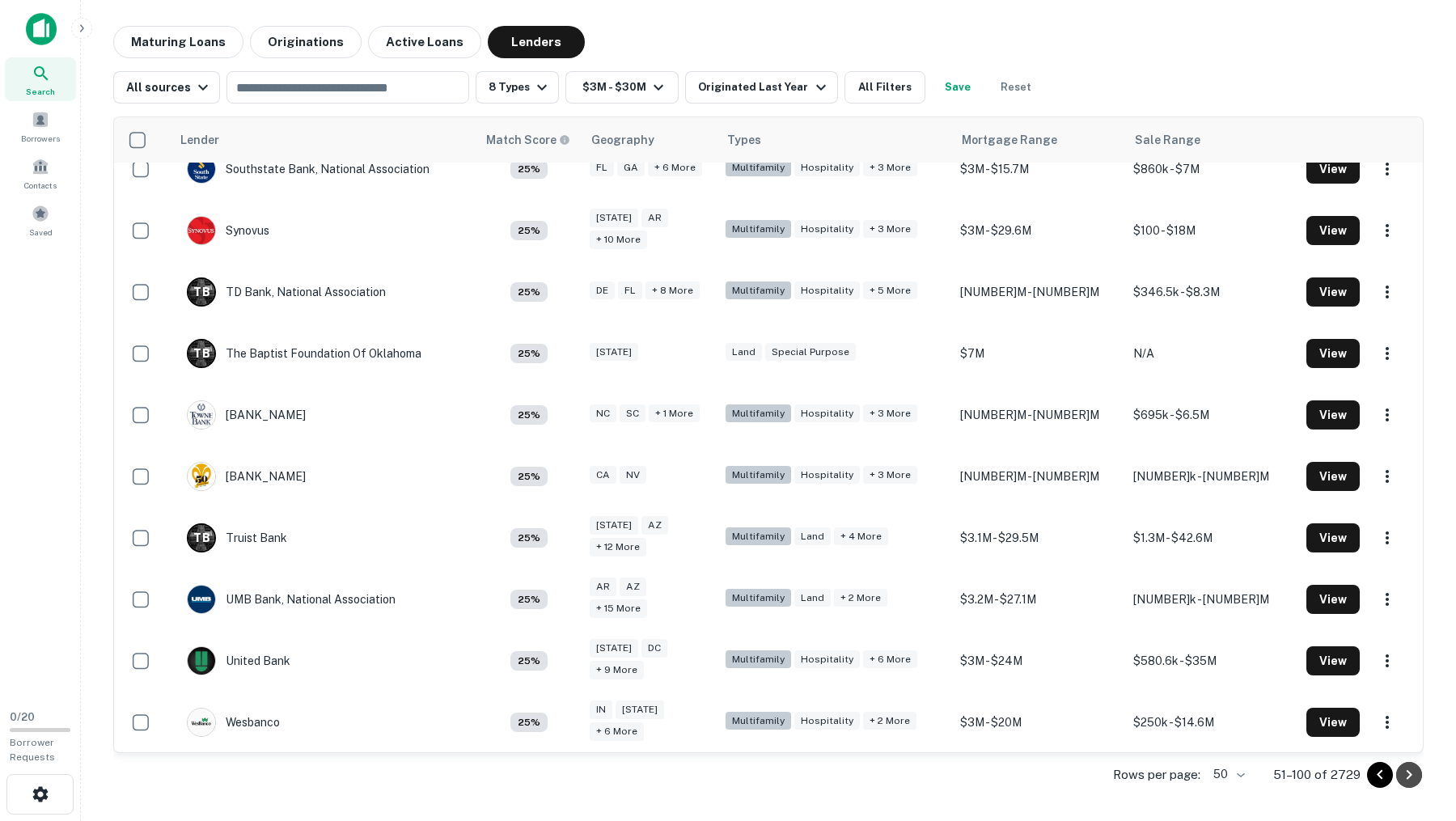 click at bounding box center [1409, 775] 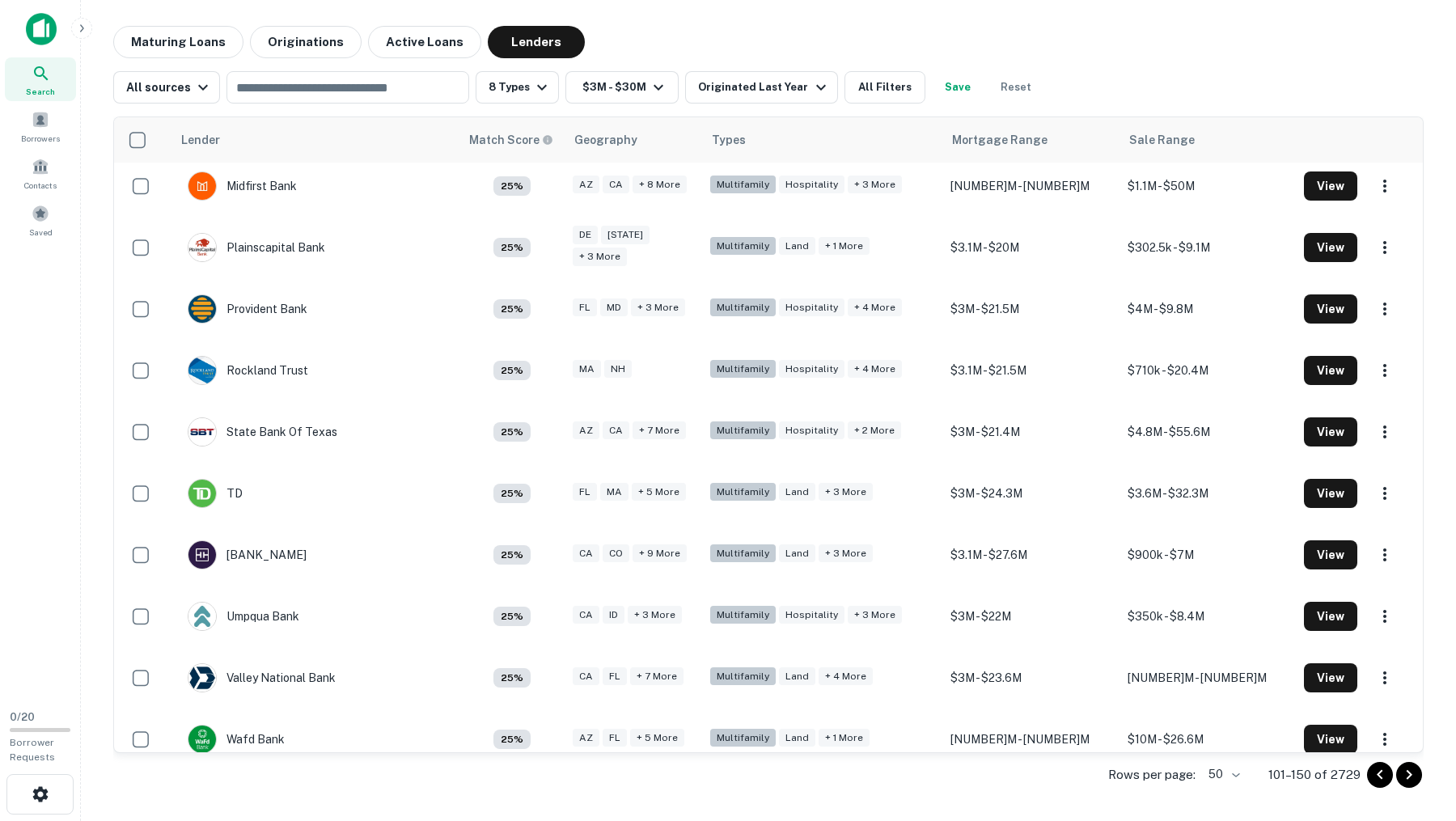 scroll, scrollTop: 2483, scrollLeft: 0, axis: vertical 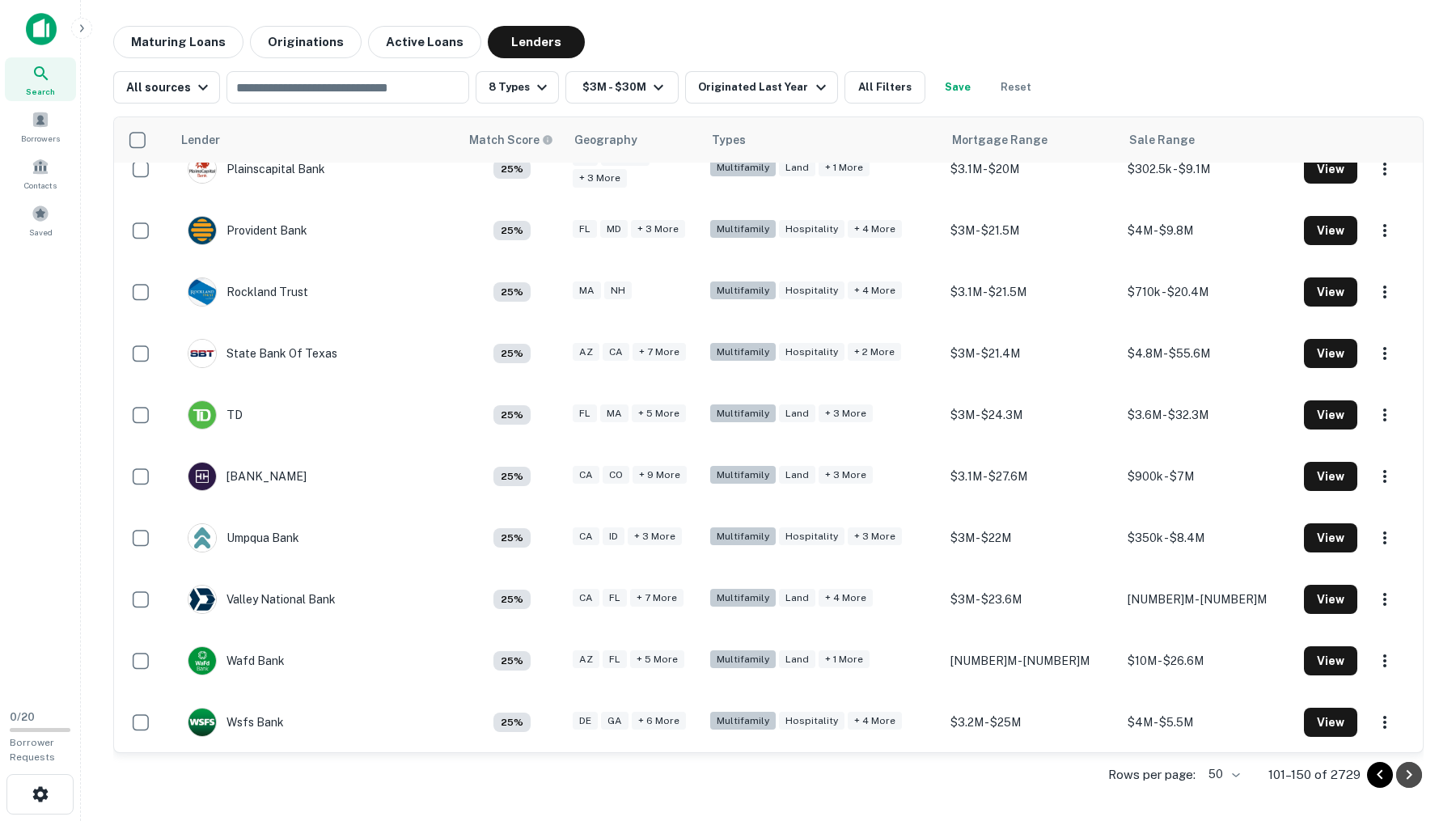 click at bounding box center [1409, 775] 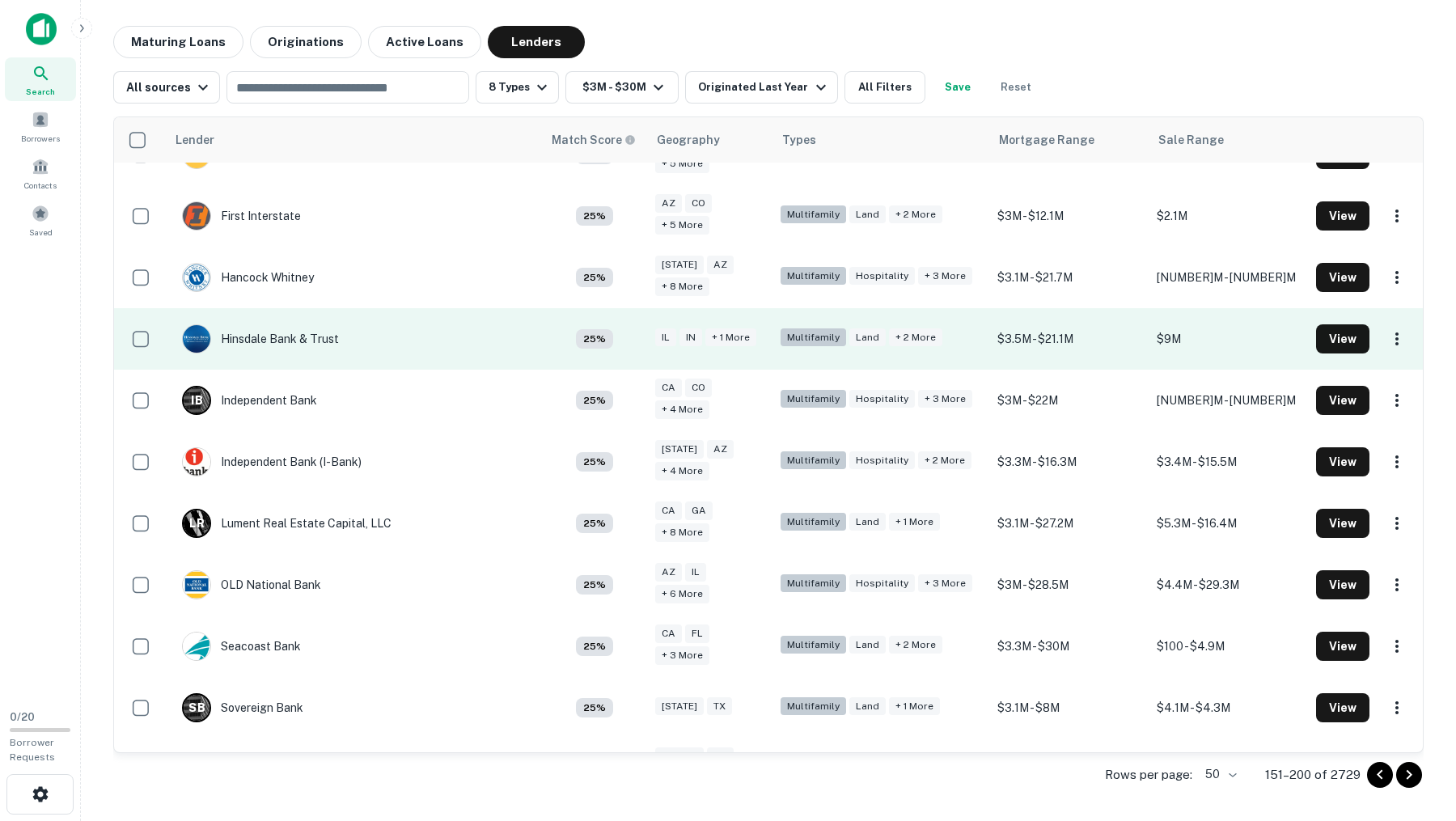 scroll, scrollTop: 2483, scrollLeft: 0, axis: vertical 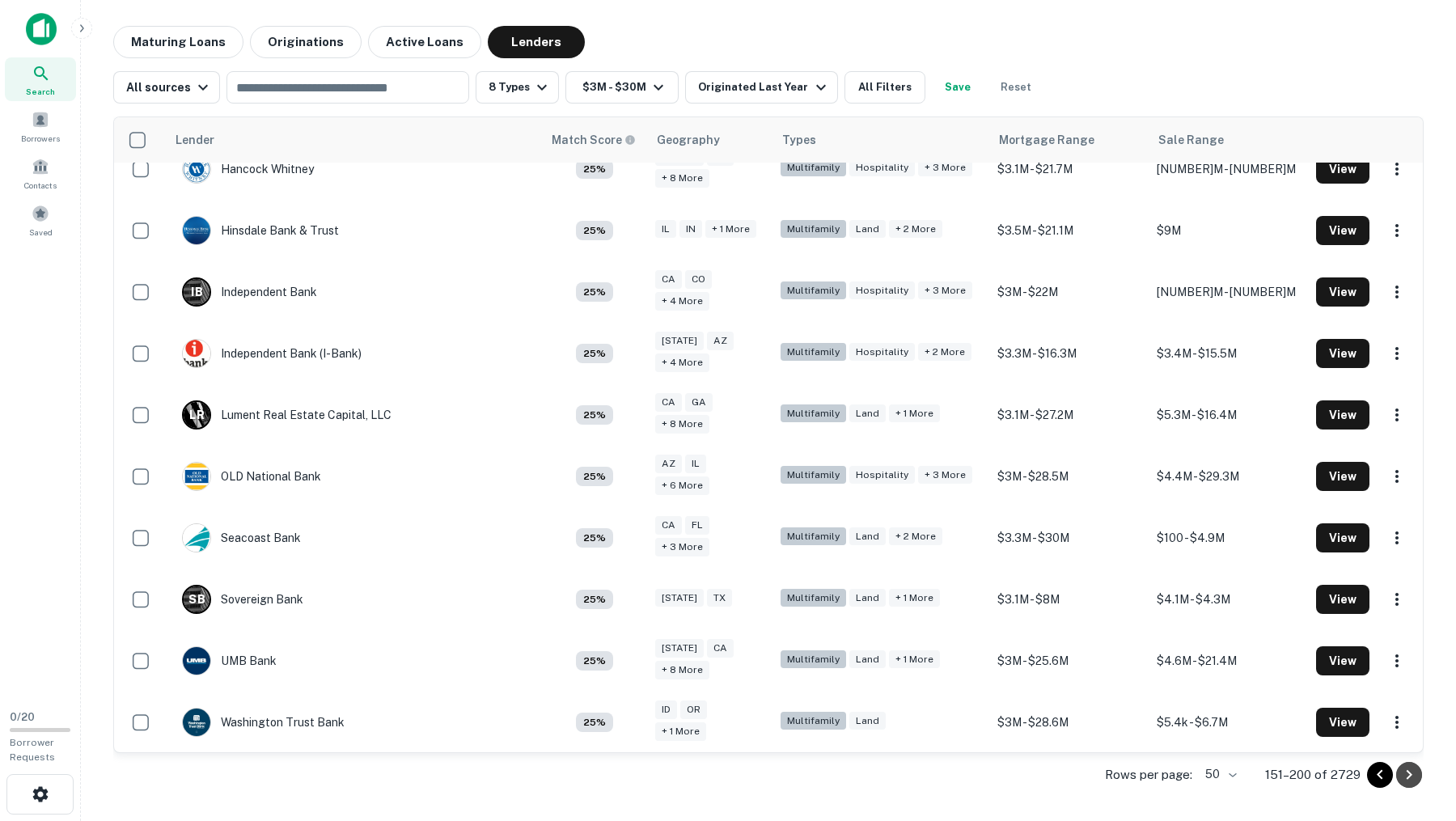 click at bounding box center [1409, 775] 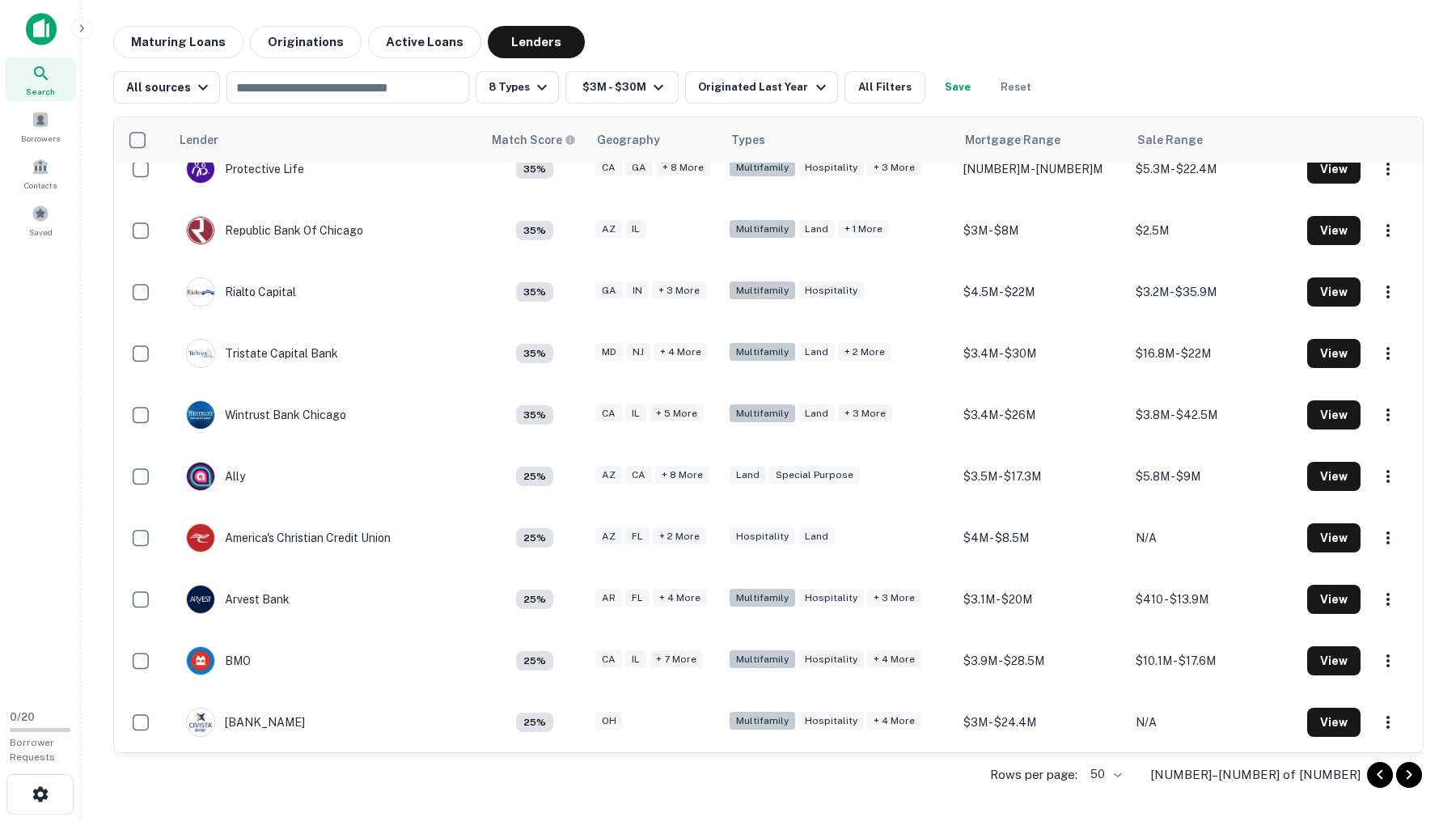 scroll, scrollTop: 898, scrollLeft: 0, axis: vertical 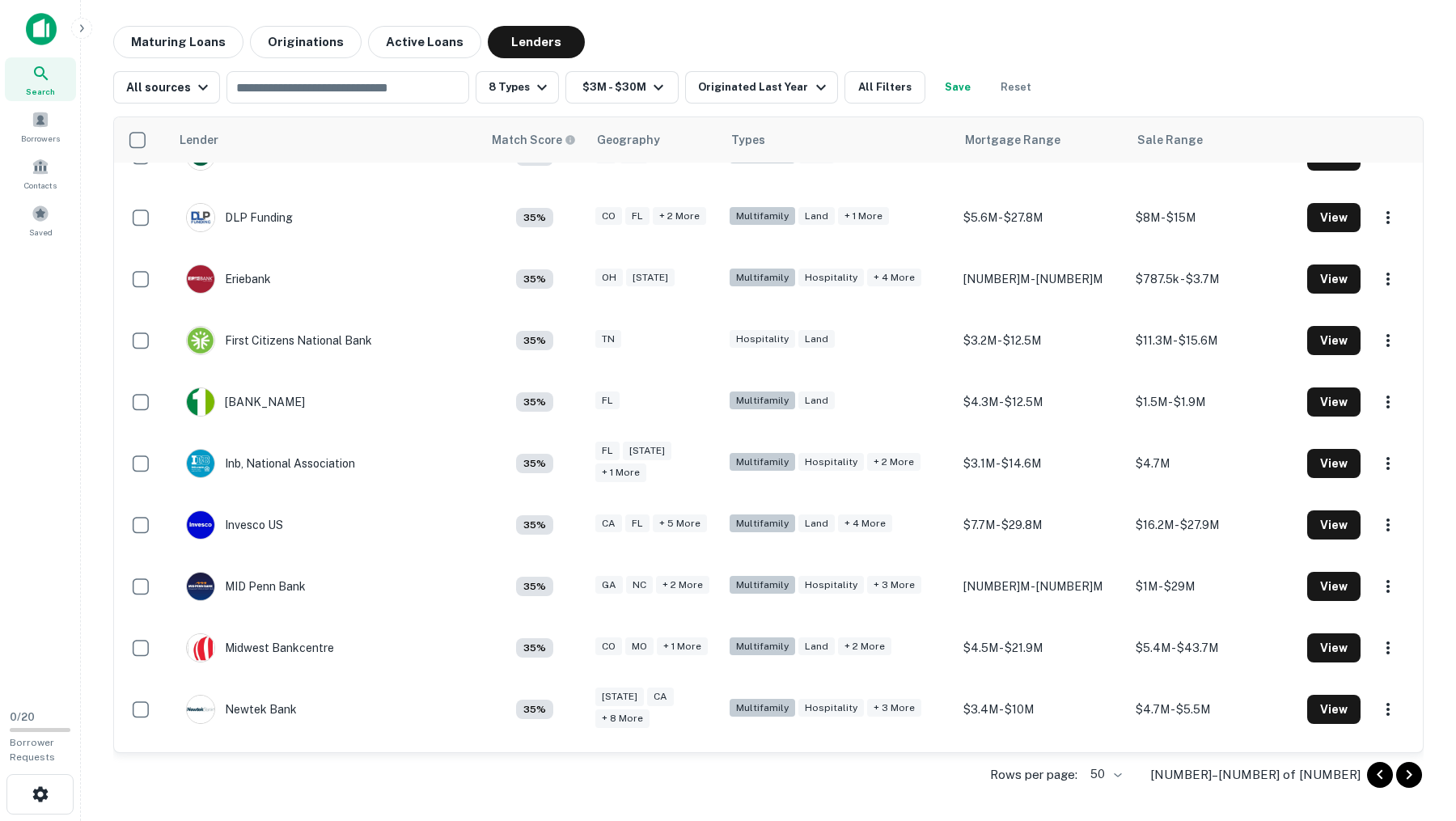 click at bounding box center (41, 29) 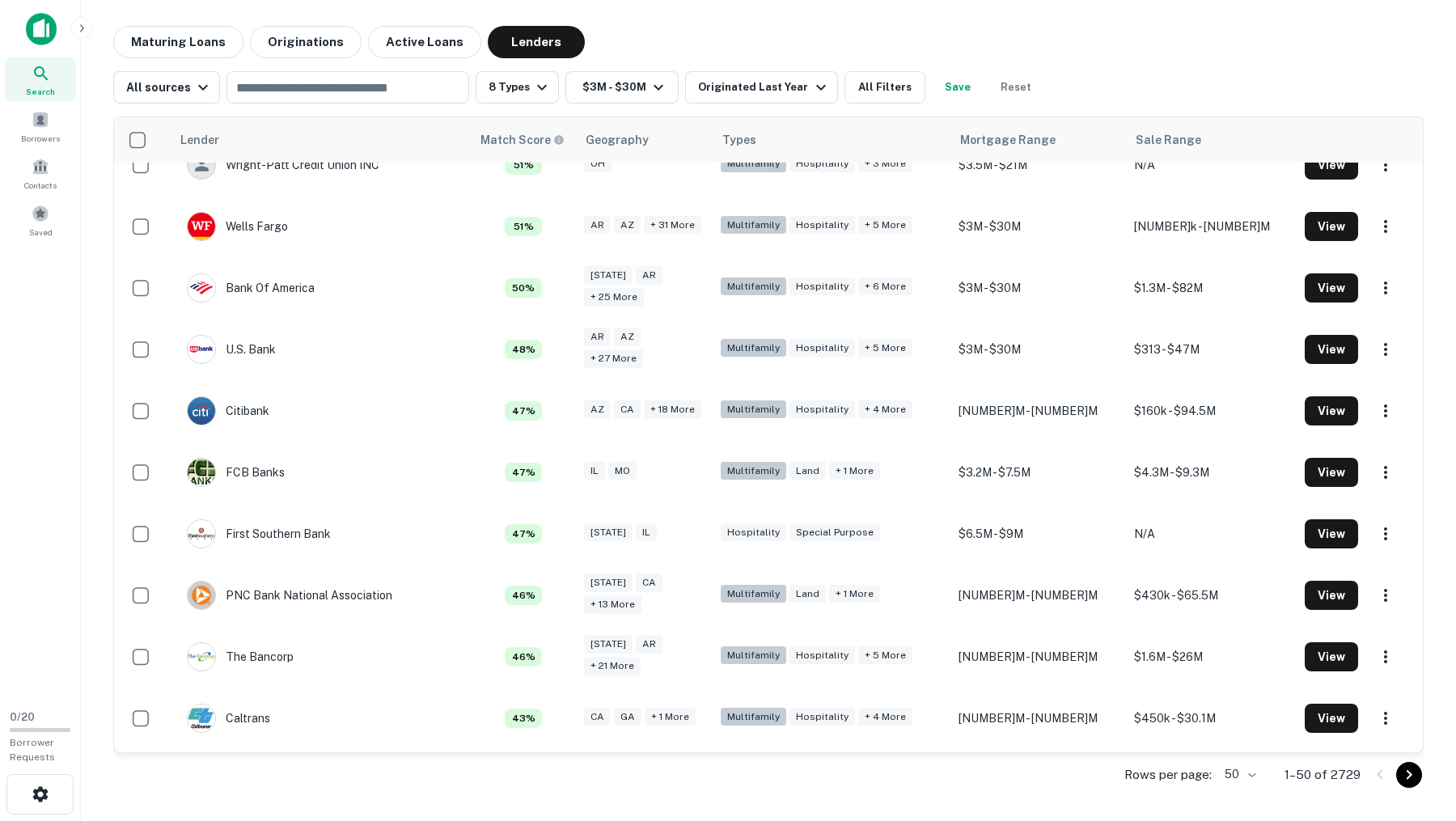 scroll, scrollTop: 898, scrollLeft: 0, axis: vertical 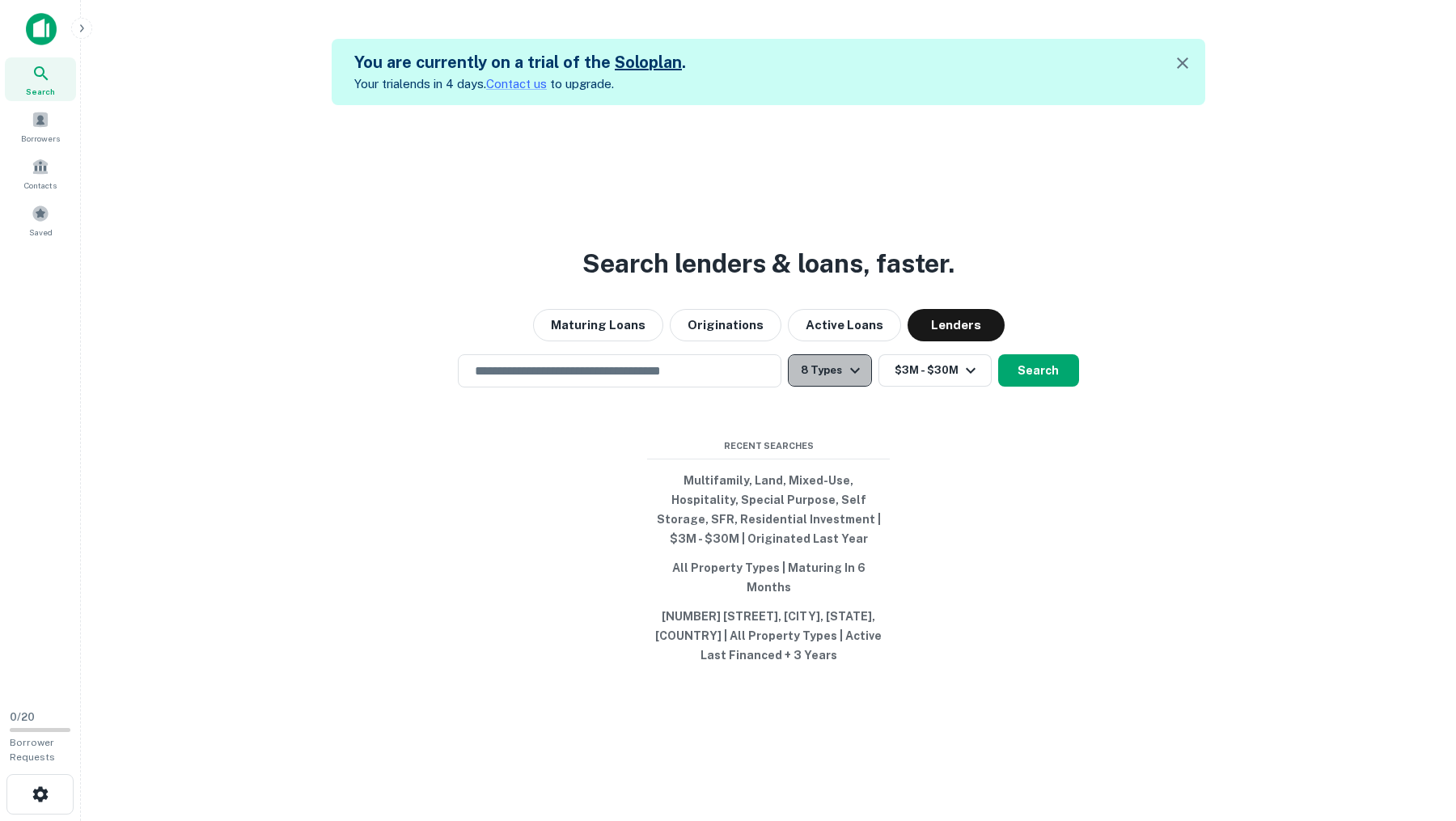 click at bounding box center (855, 370) 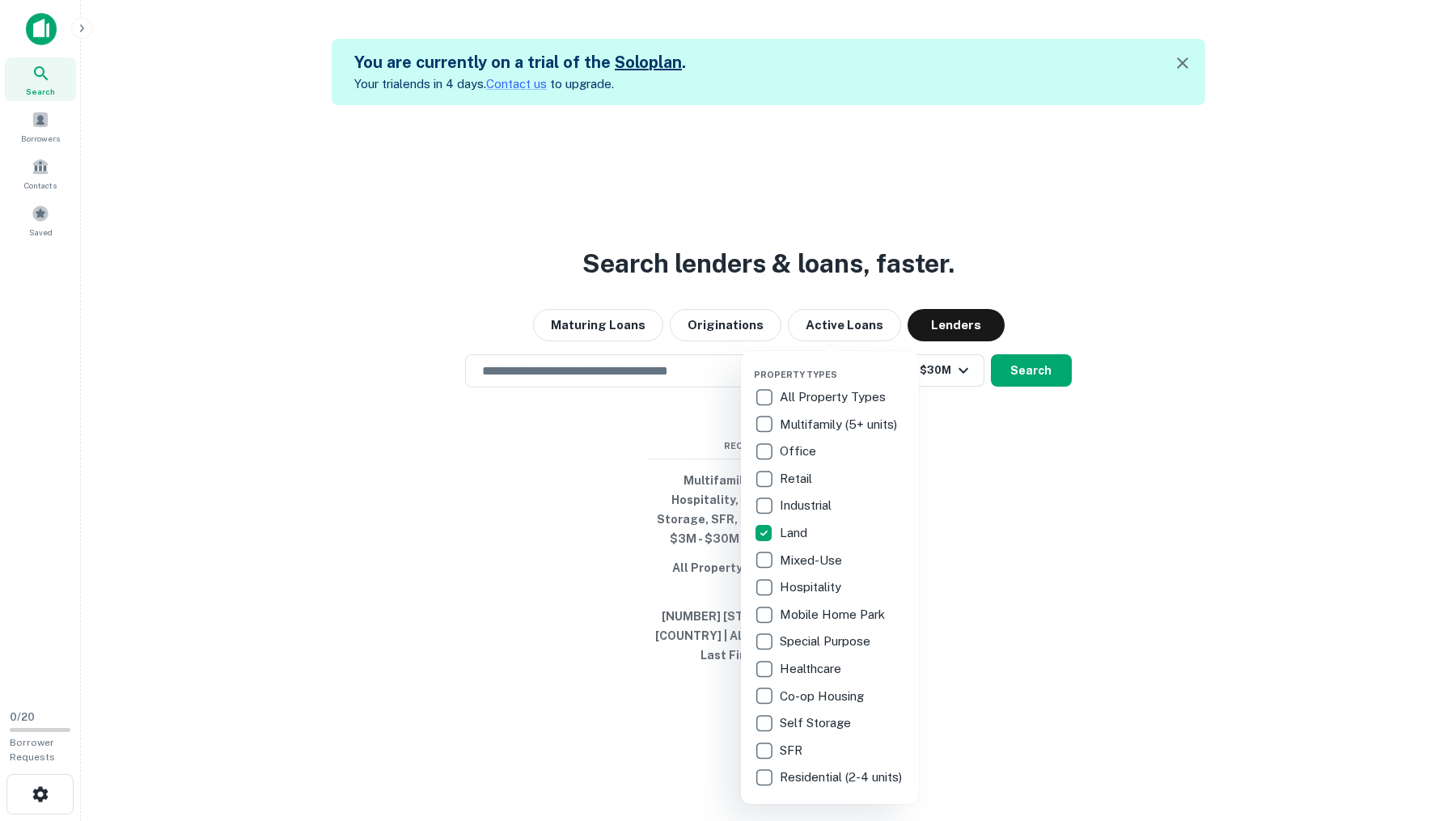 click at bounding box center (728, 410) 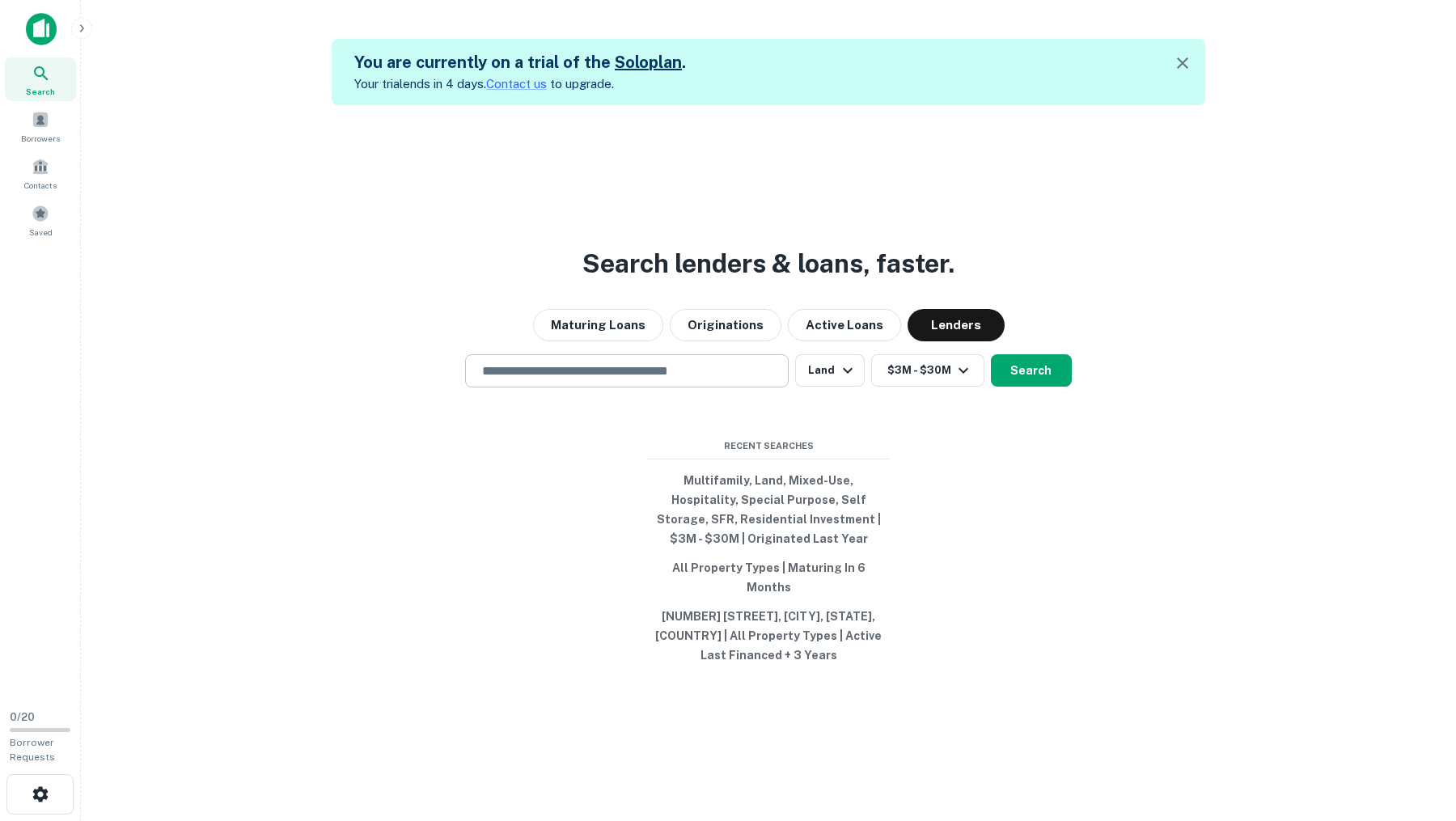 click at bounding box center [627, 370] 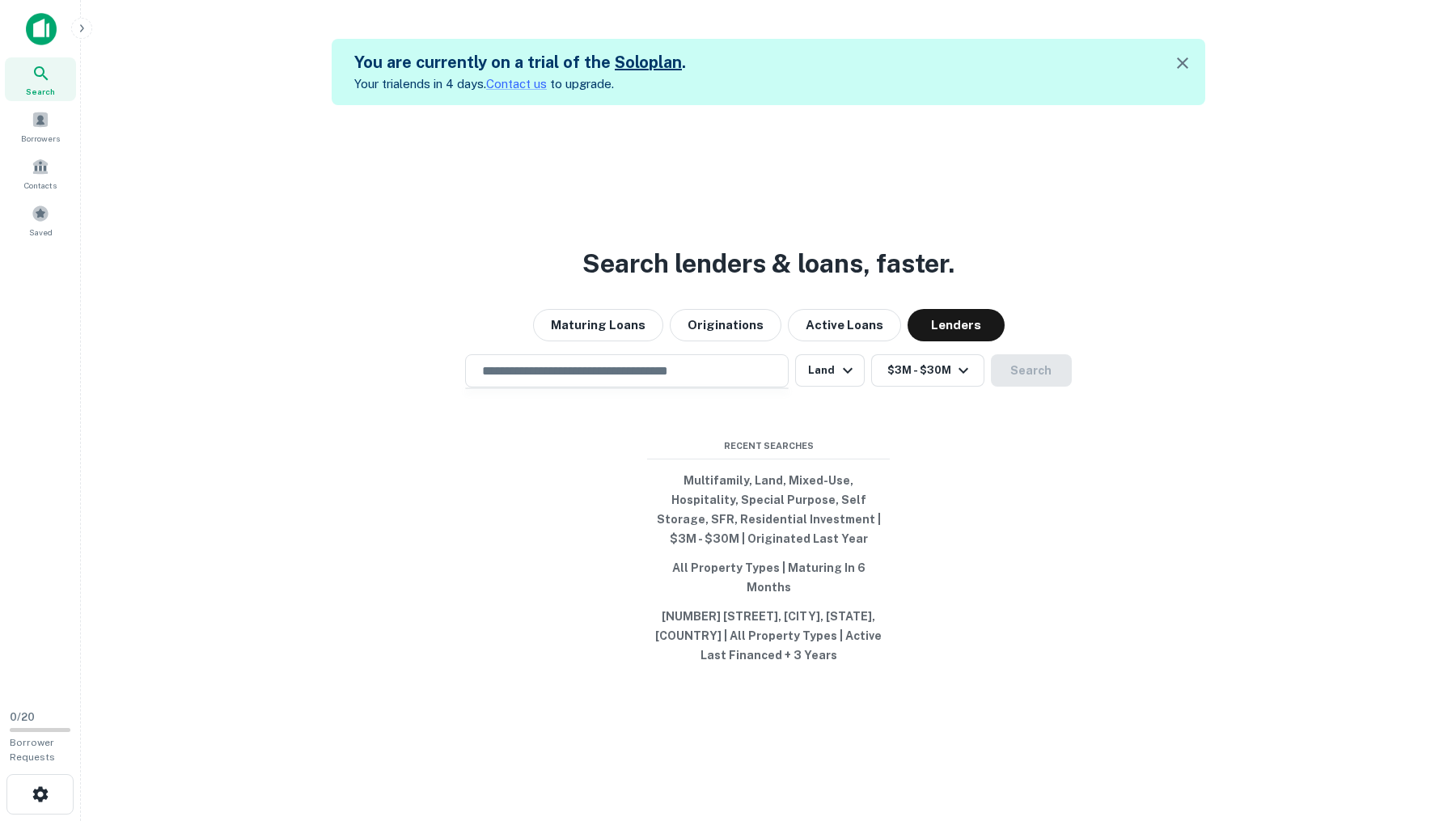 click at bounding box center [627, 428] 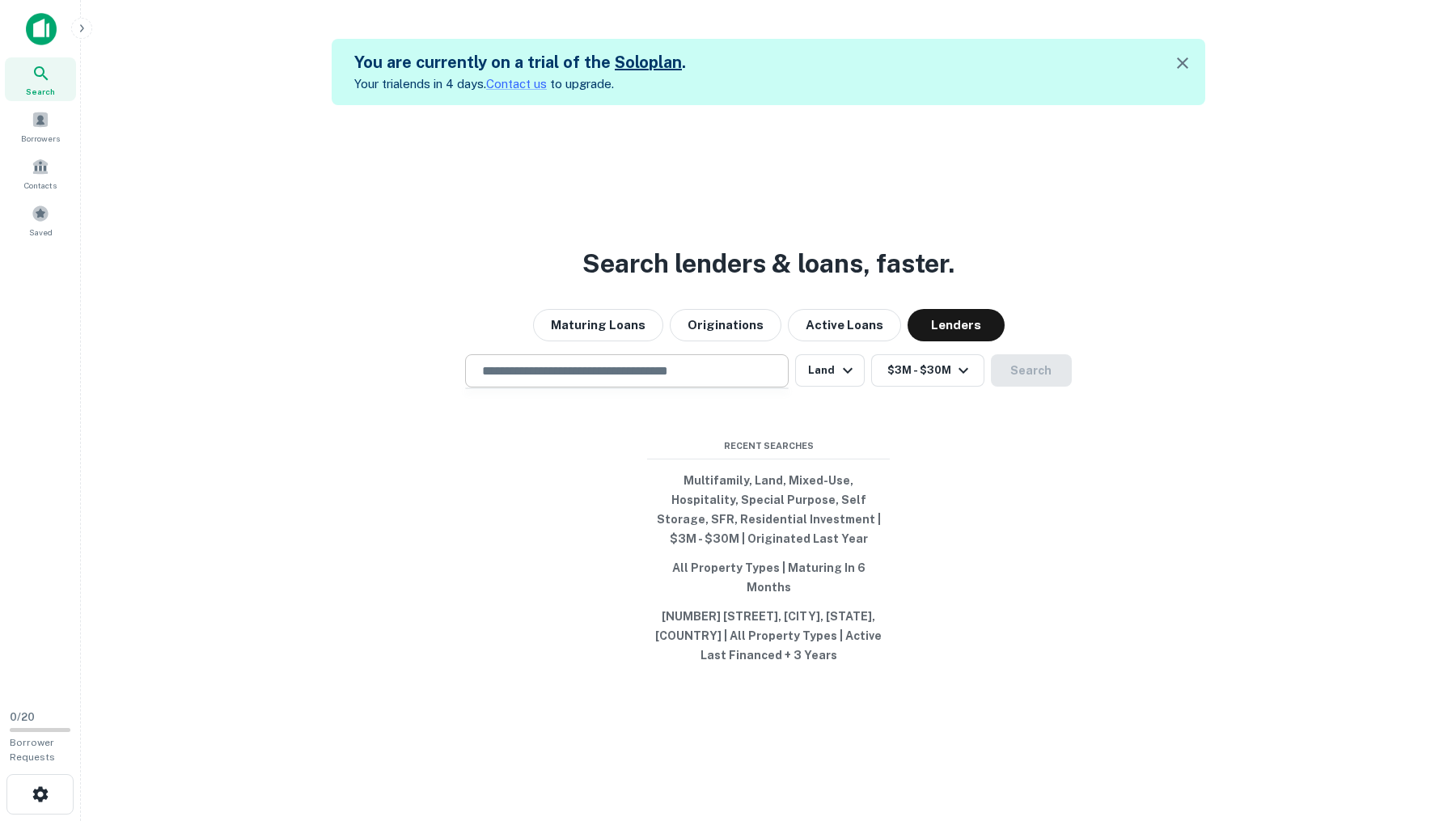 click on "​" at bounding box center [627, 370] 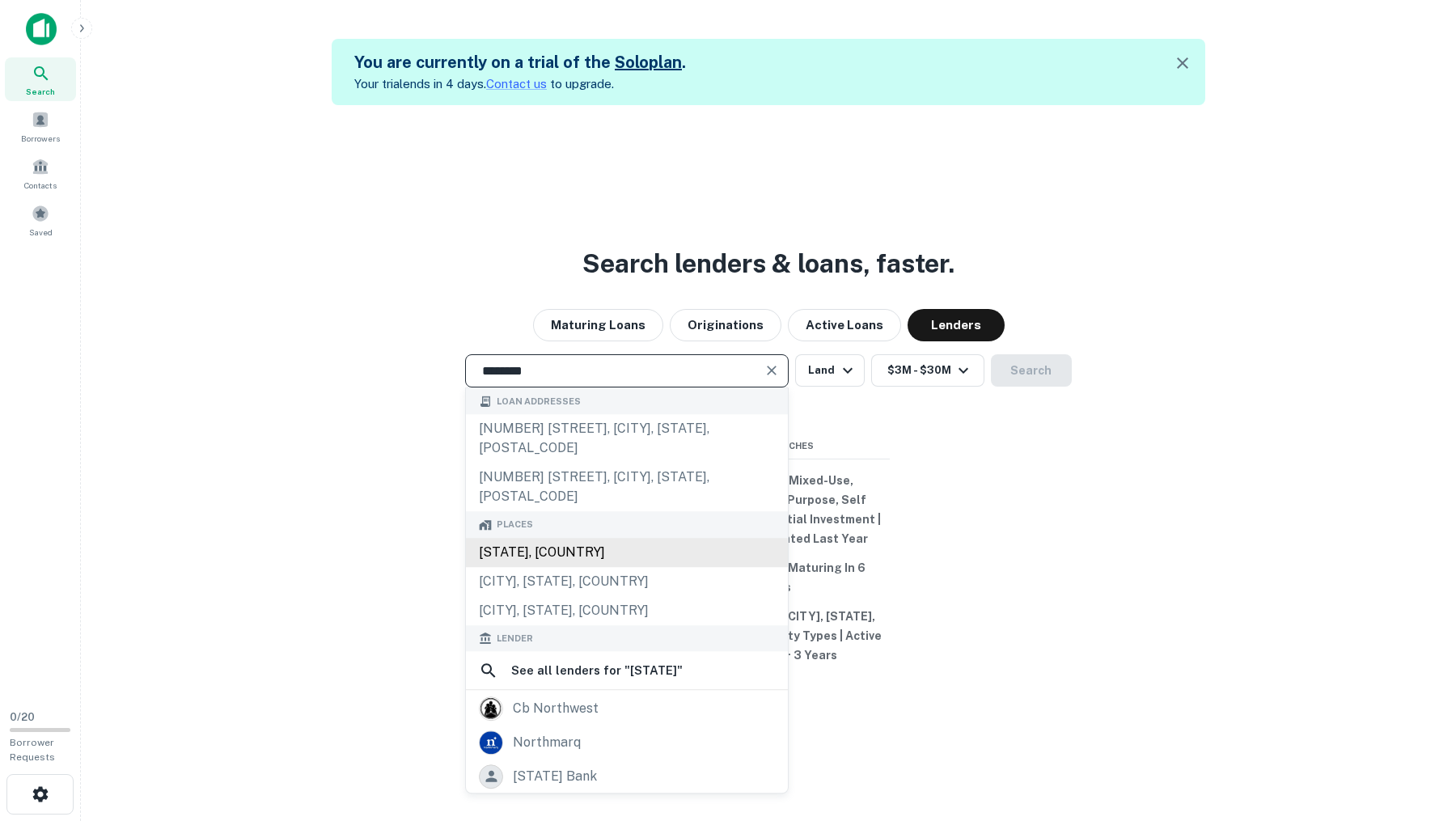 click on "[STATE], [COUNTRY]" at bounding box center [627, 552] 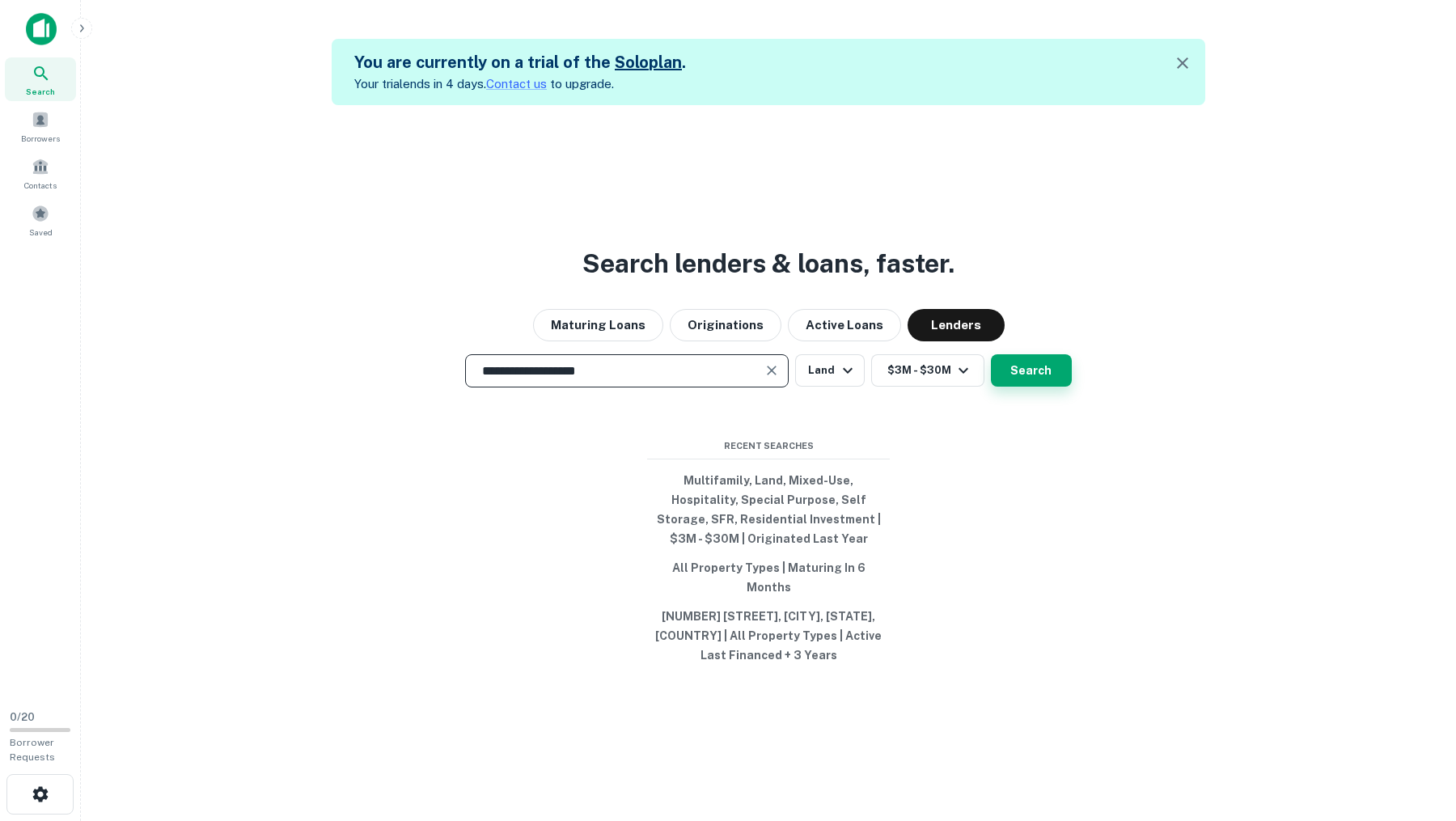 type on "**********" 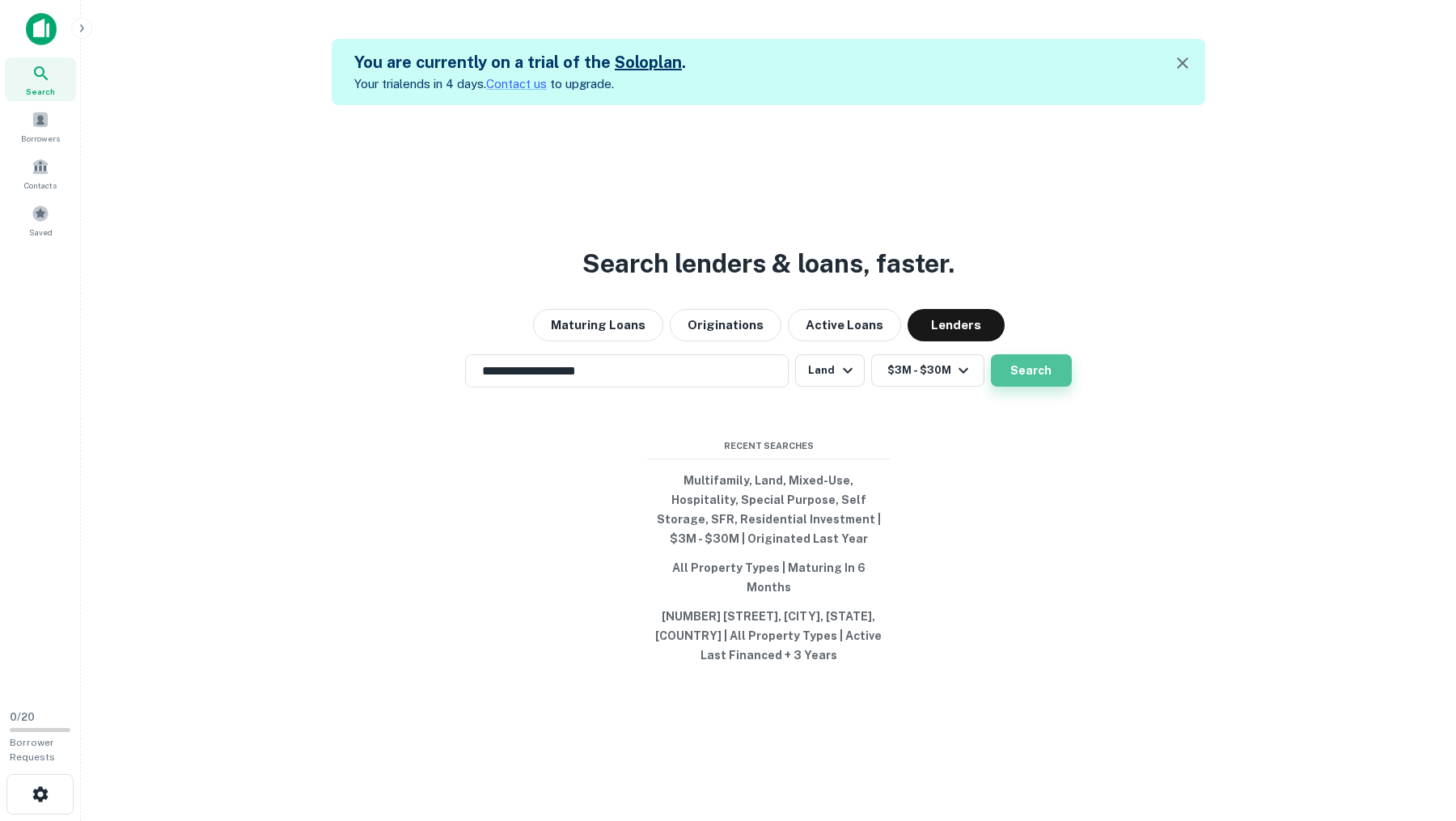 click on "Search" at bounding box center (1031, 370) 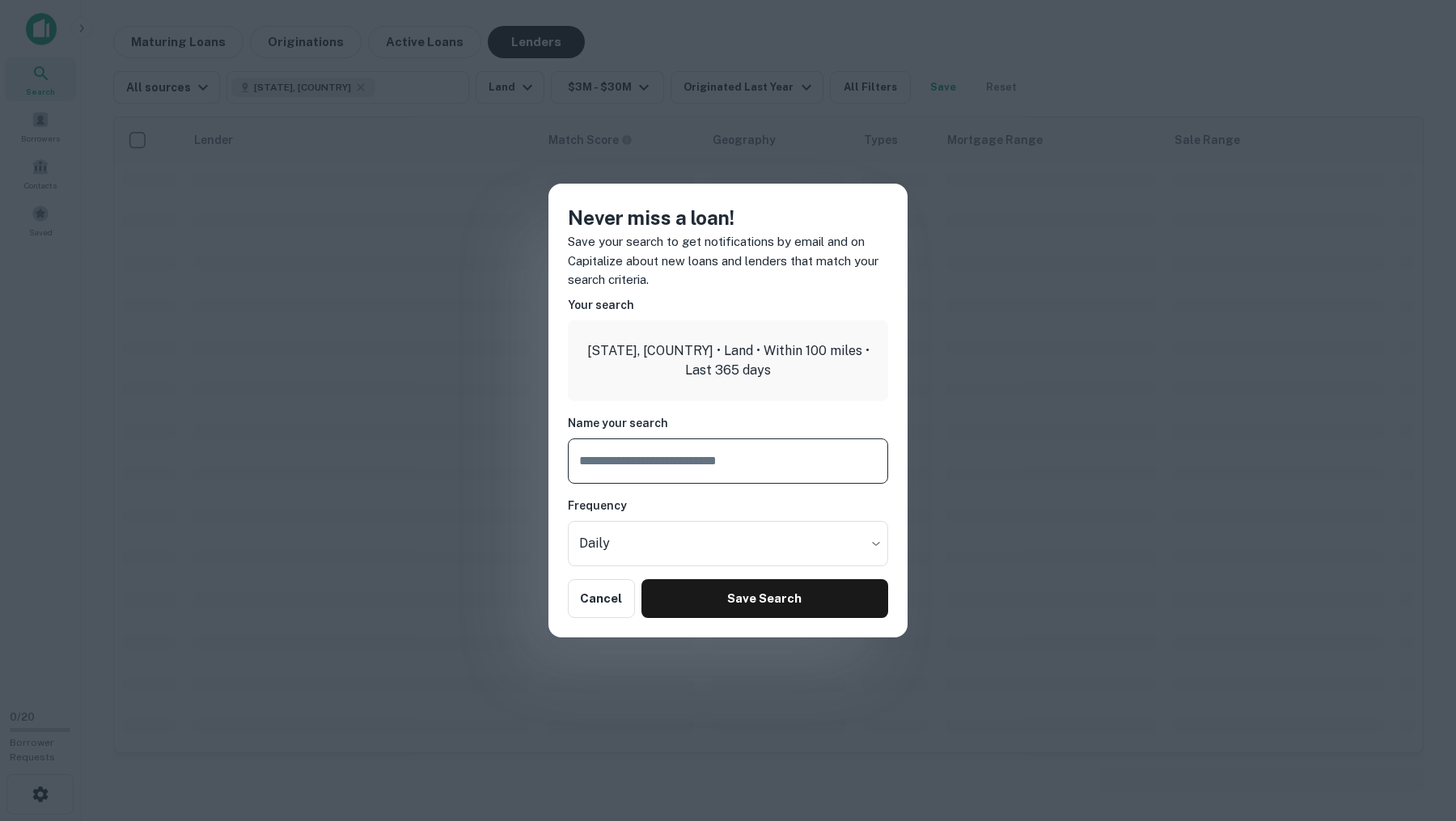 scroll, scrollTop: 898, scrollLeft: 0, axis: vertical 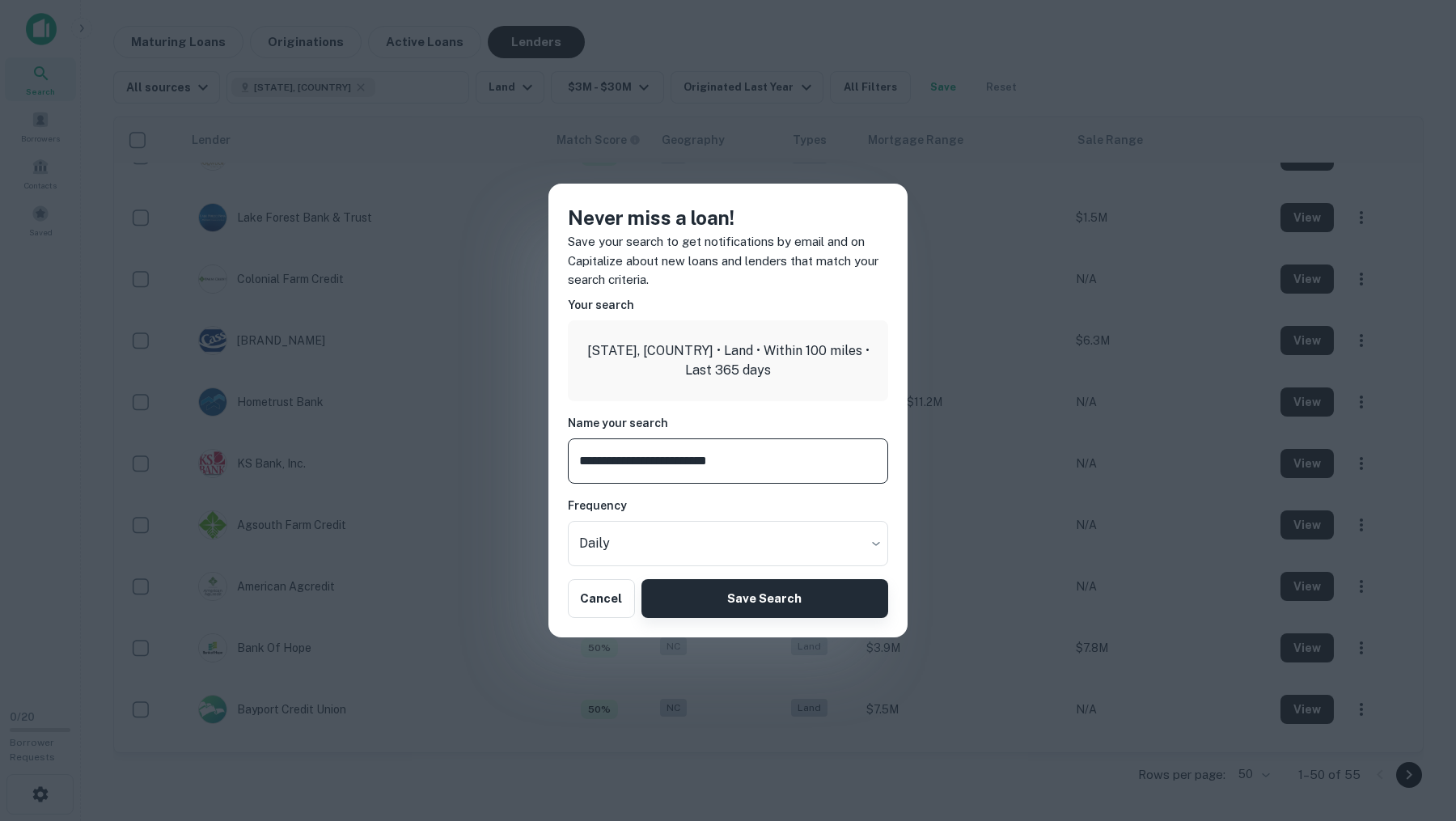type on "**********" 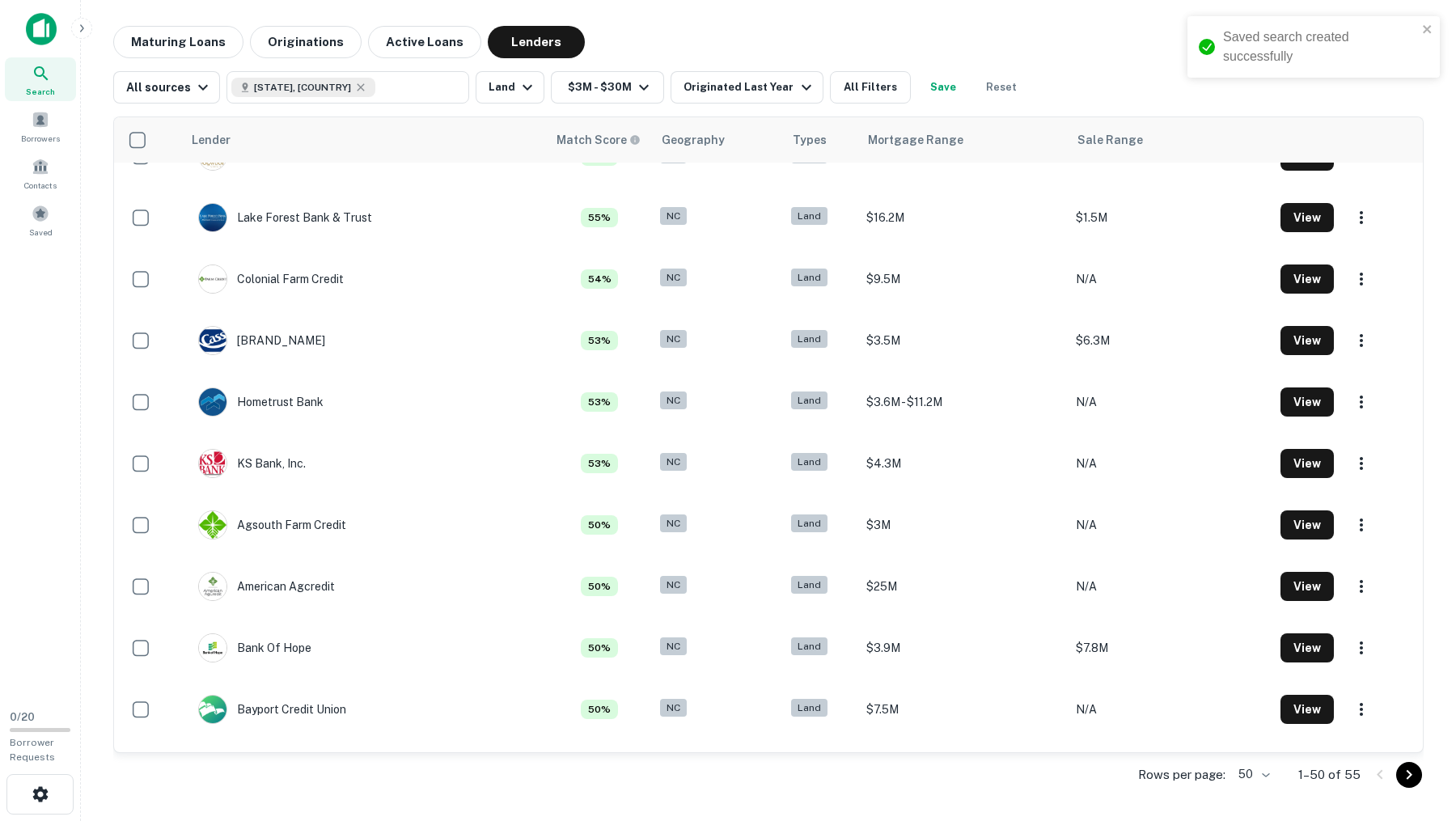click on "Saved search created successfully" at bounding box center [1314, 47] 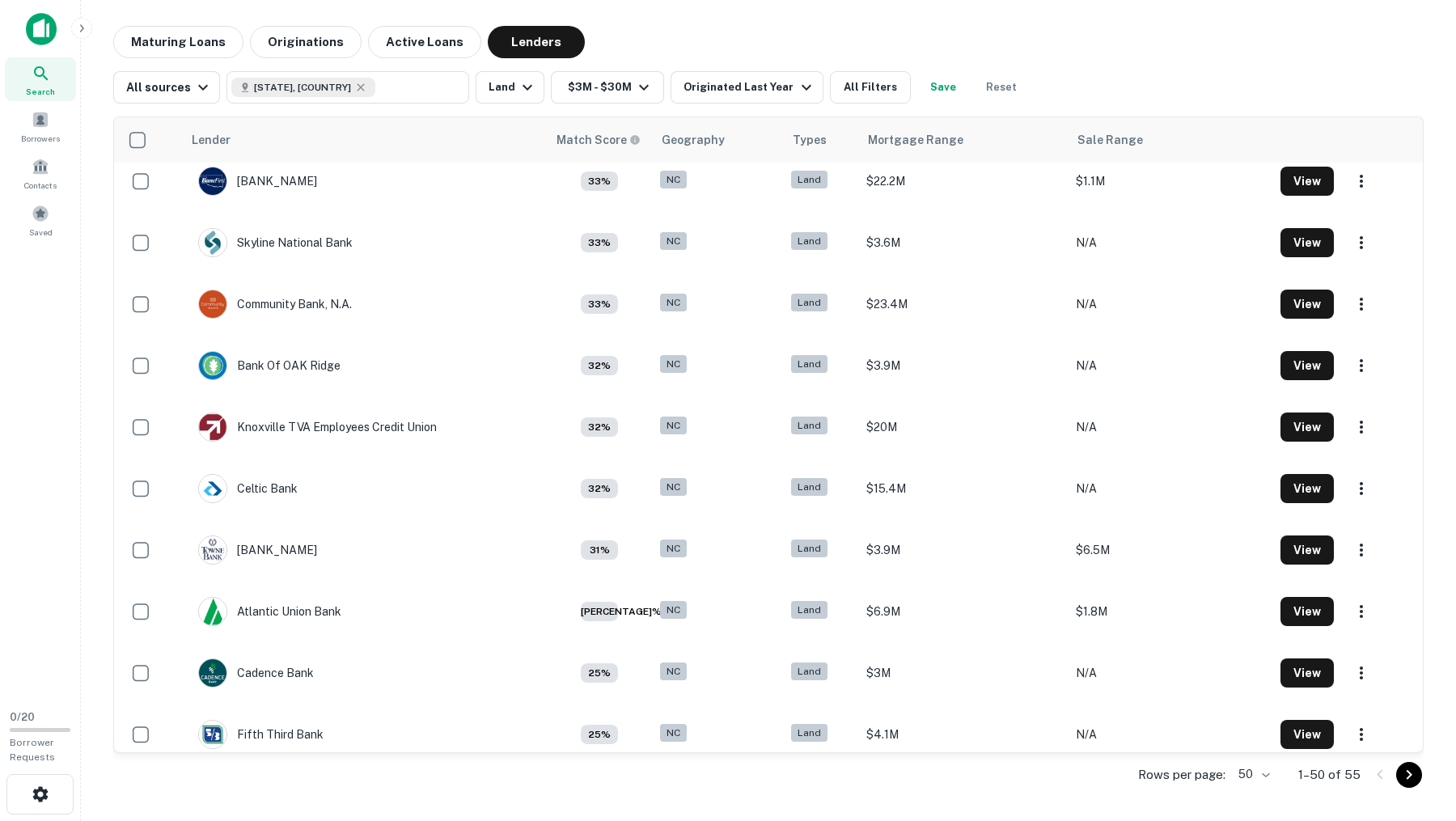 scroll, scrollTop: 2483, scrollLeft: 0, axis: vertical 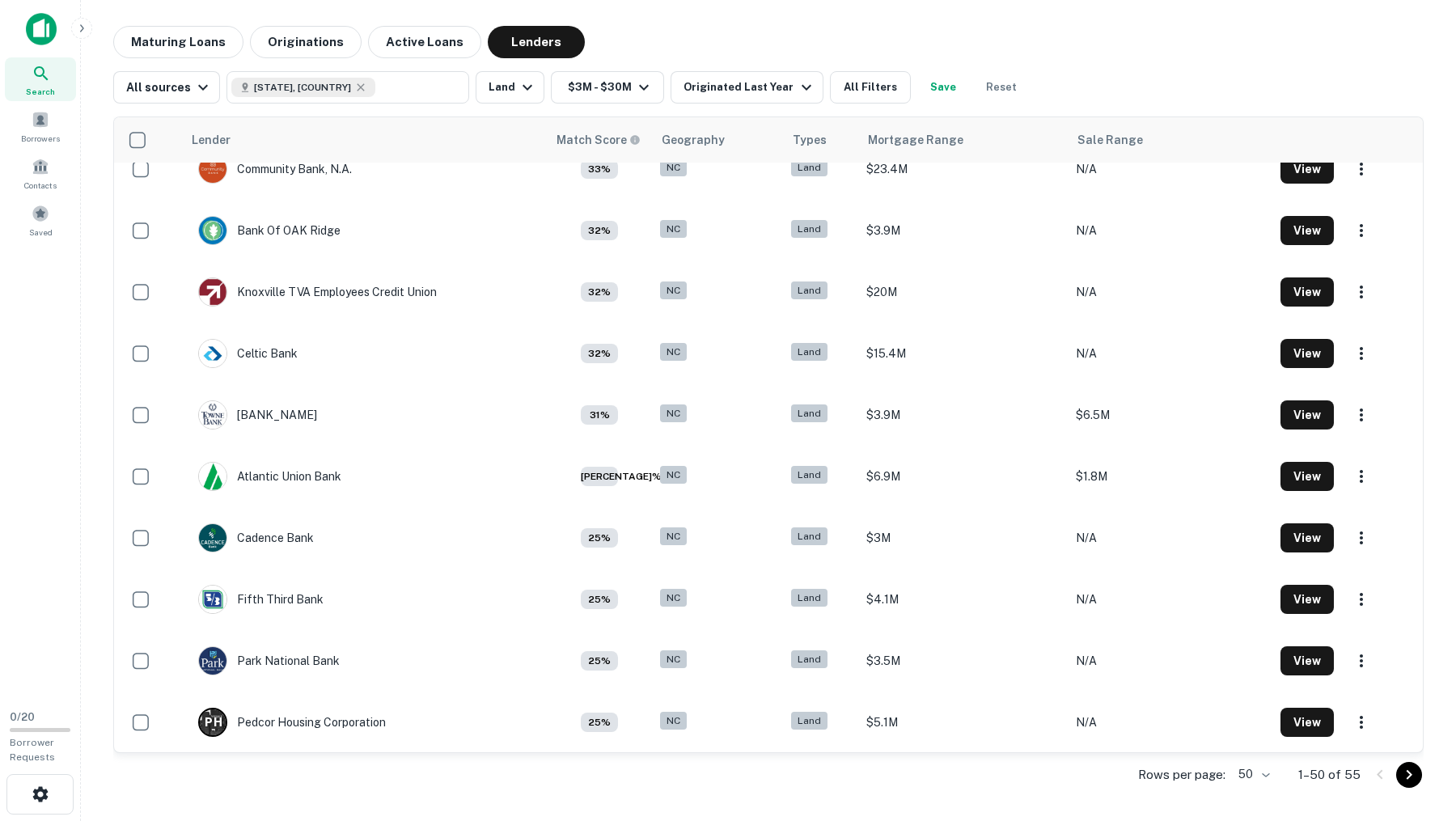 click at bounding box center (1409, 775) 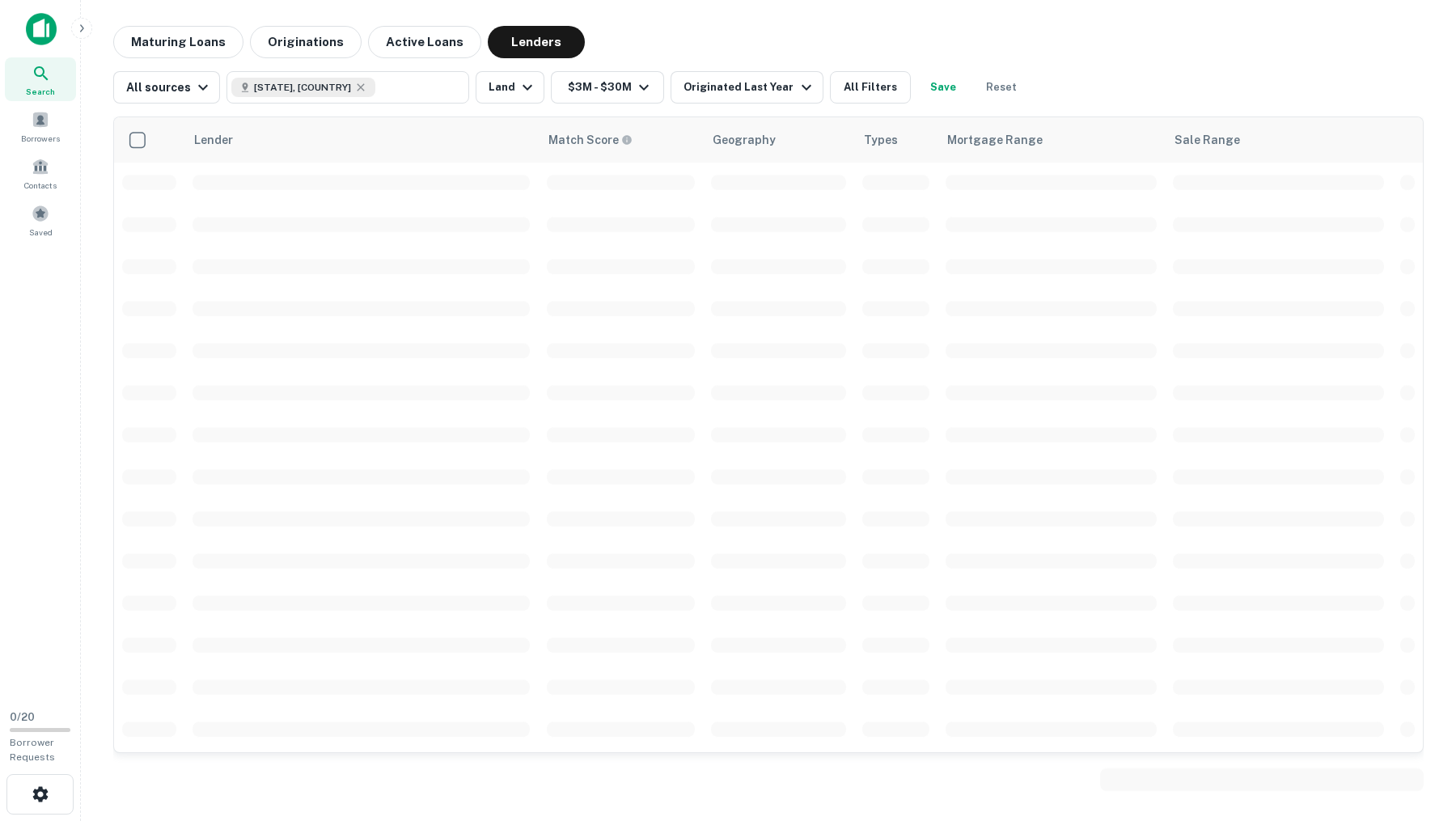 scroll, scrollTop: 0, scrollLeft: 0, axis: both 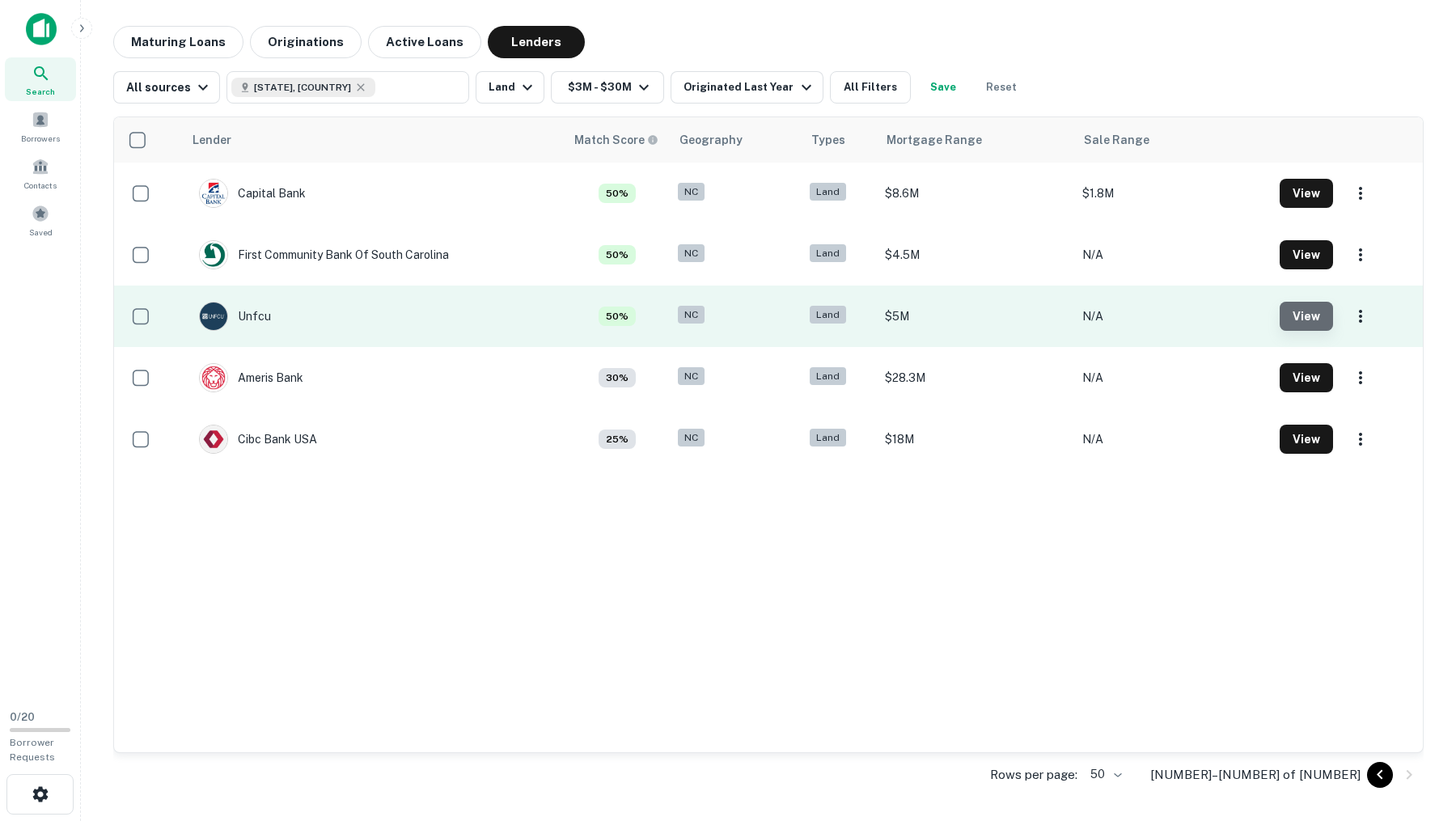click on "View" at bounding box center [1306, 316] 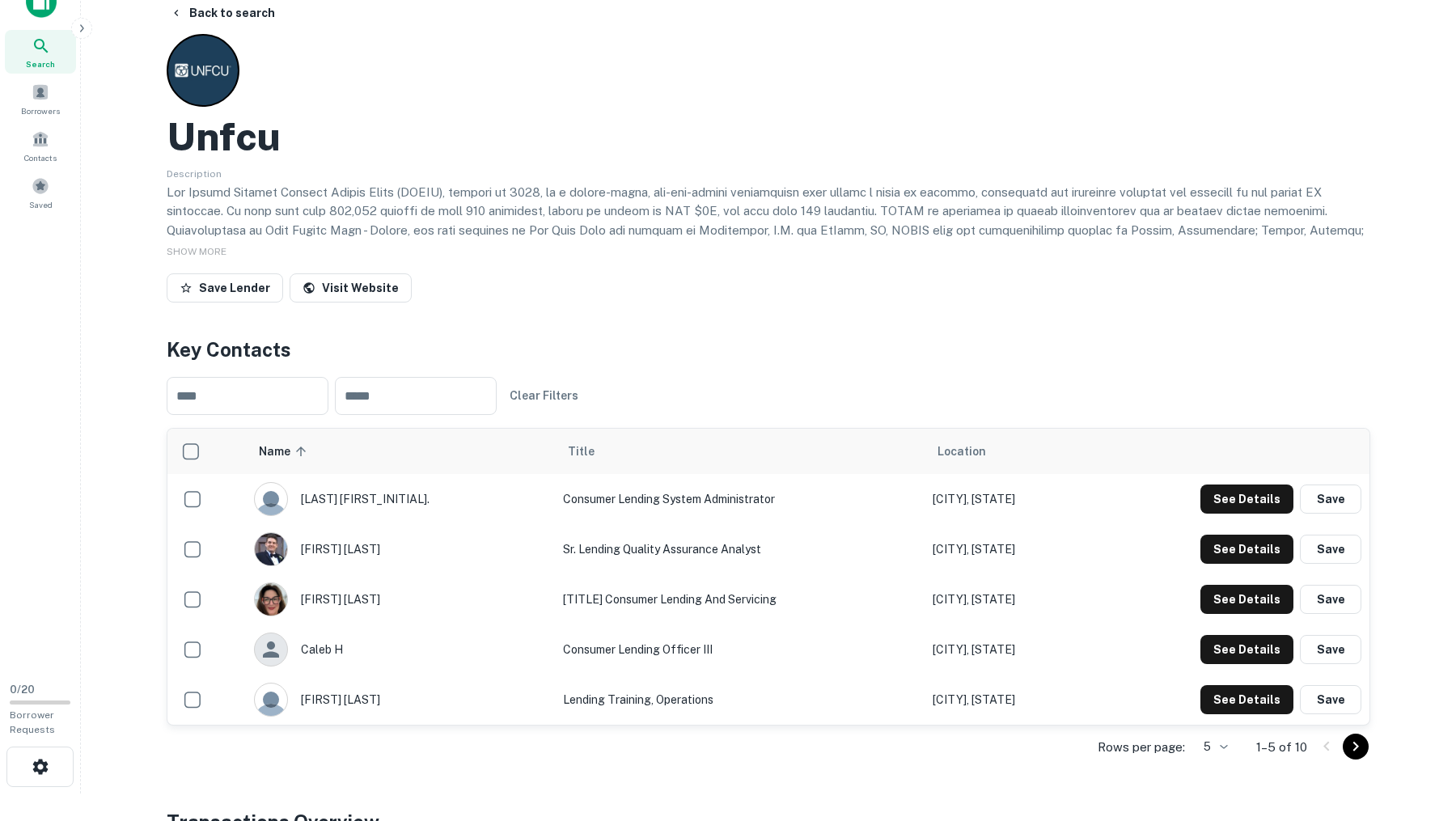 scroll, scrollTop: 0, scrollLeft: 0, axis: both 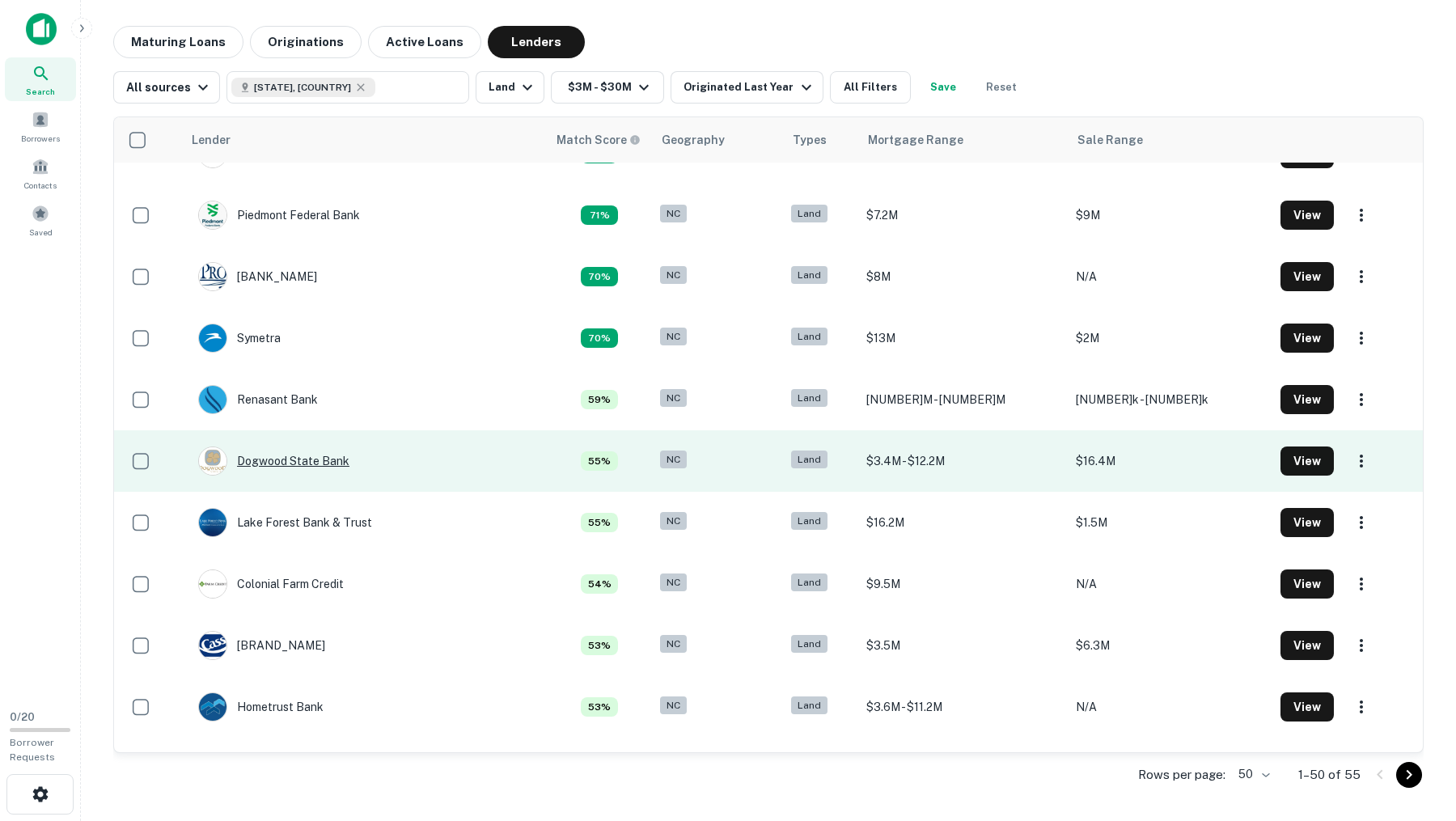 click on "Dogwood State Bank" at bounding box center (273, 461) 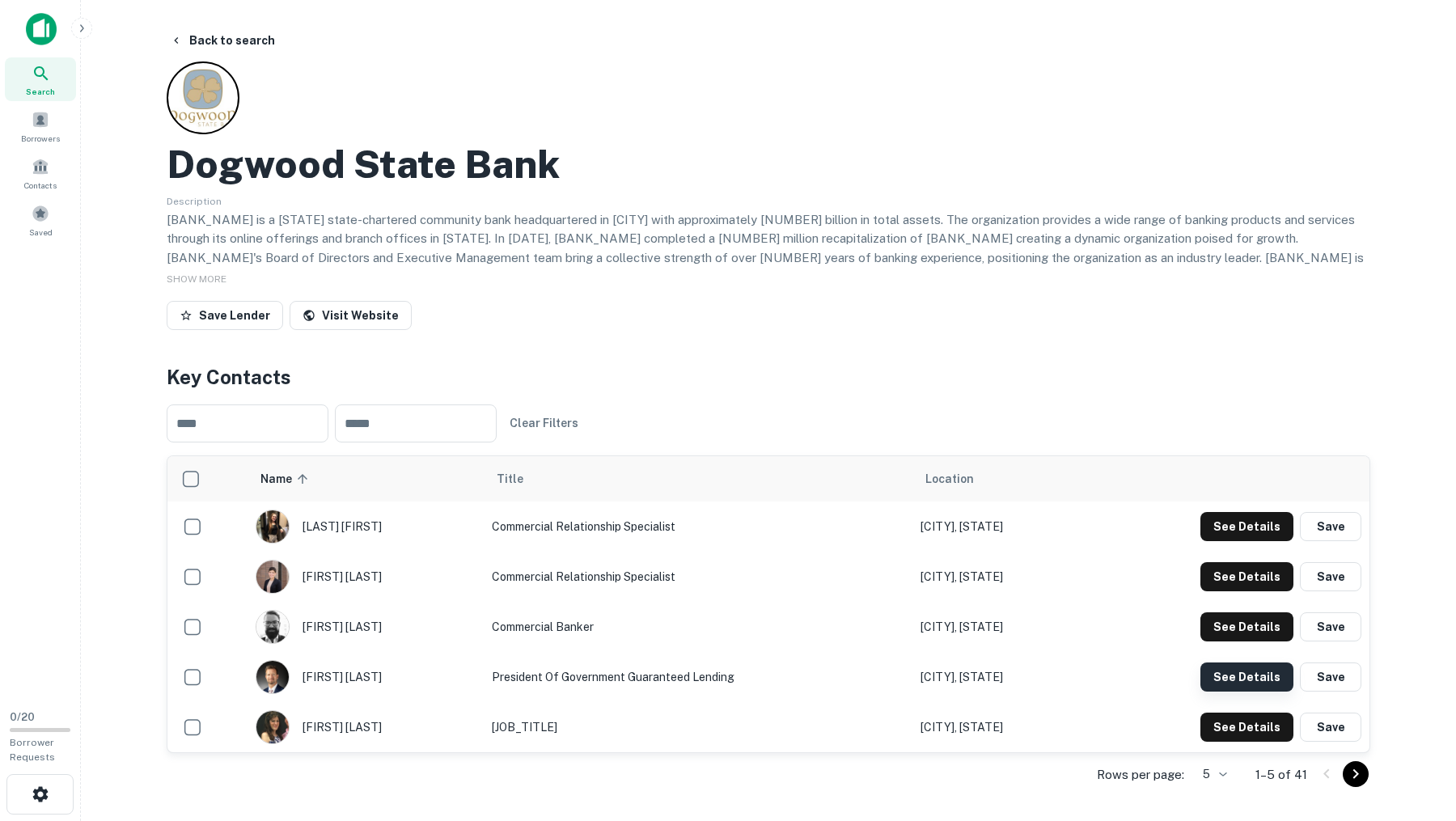 click on "See Details" at bounding box center [1246, 527] 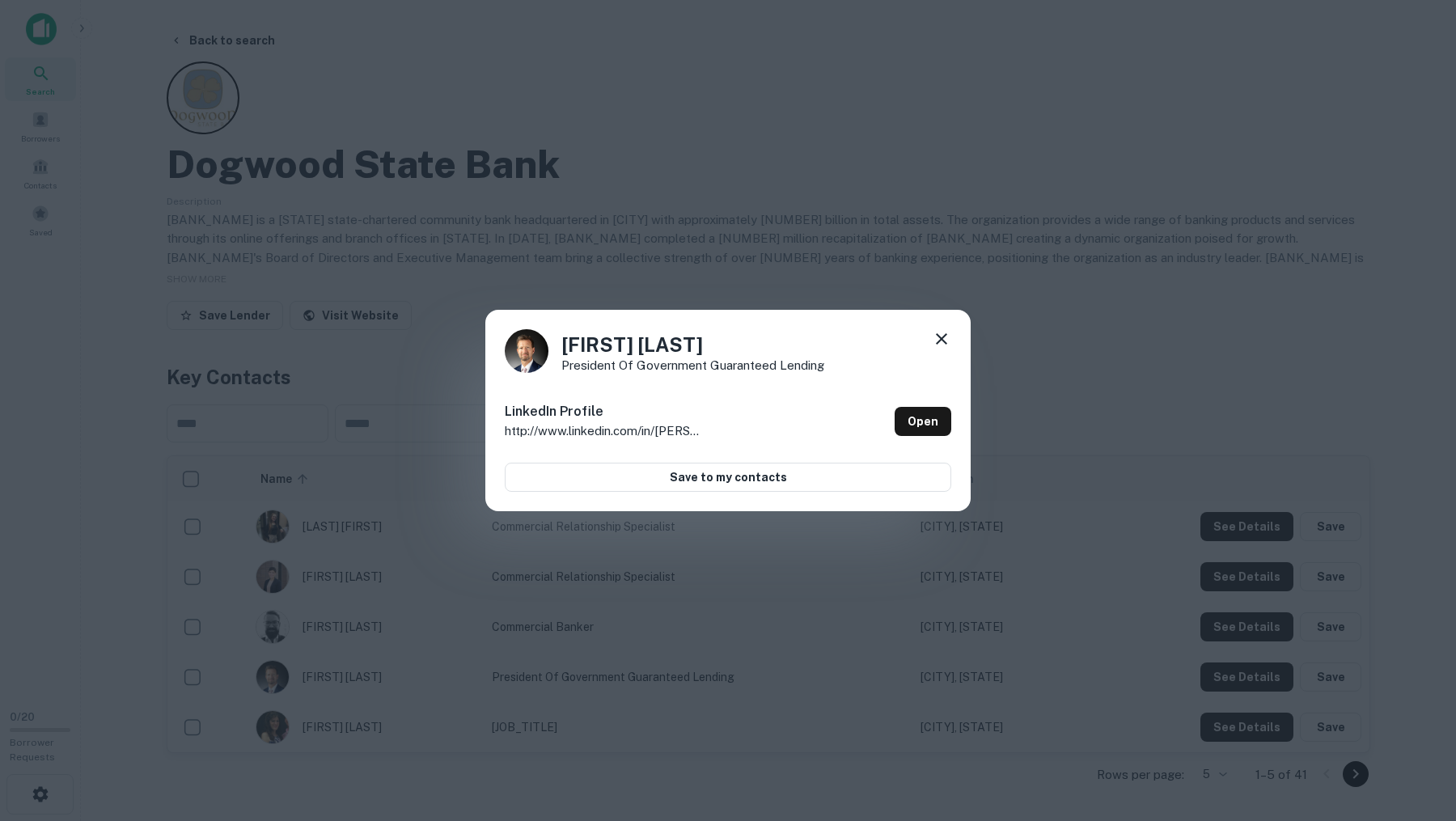click at bounding box center [942, 339] 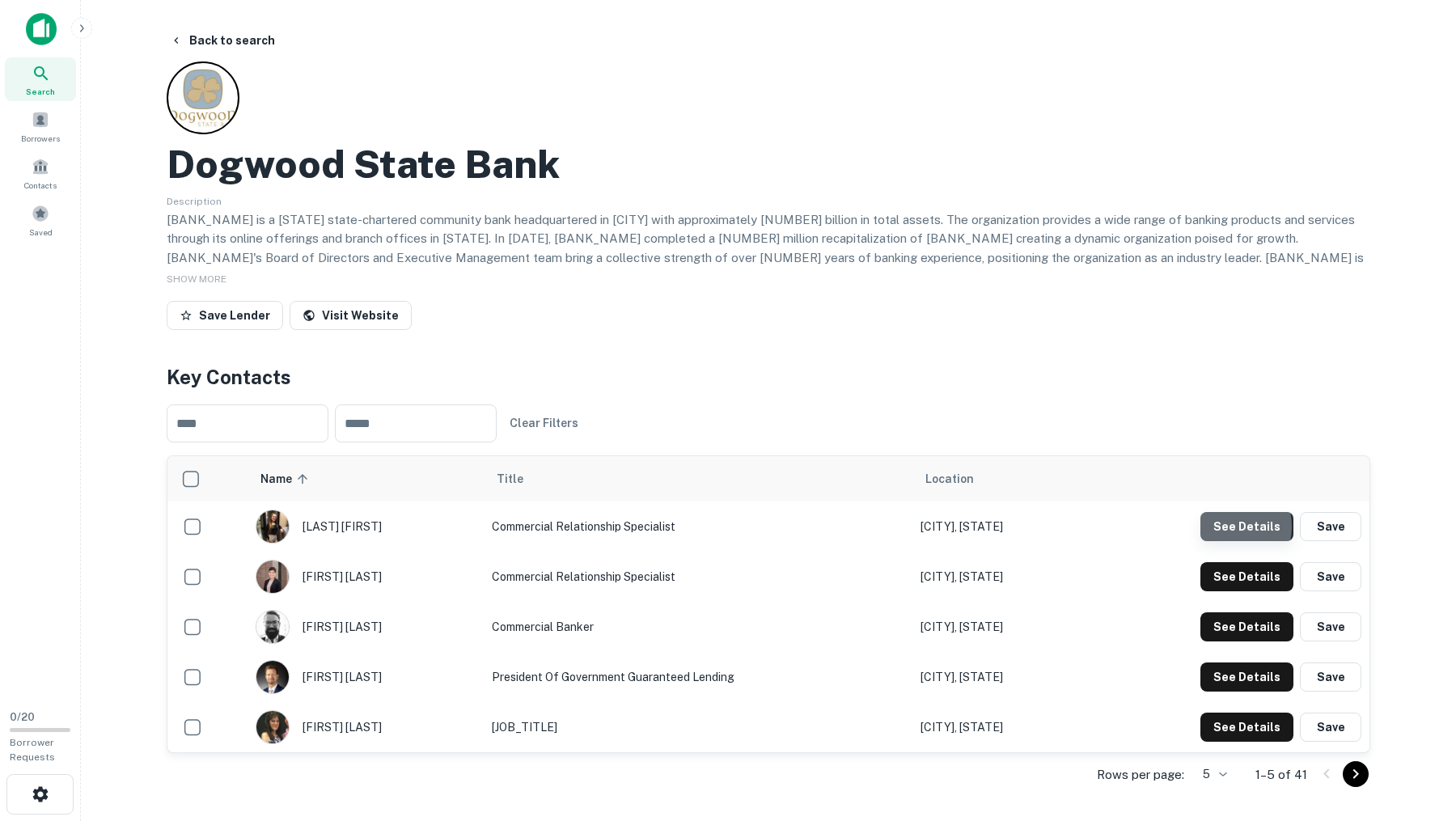 click on "See Details" at bounding box center [1246, 527] 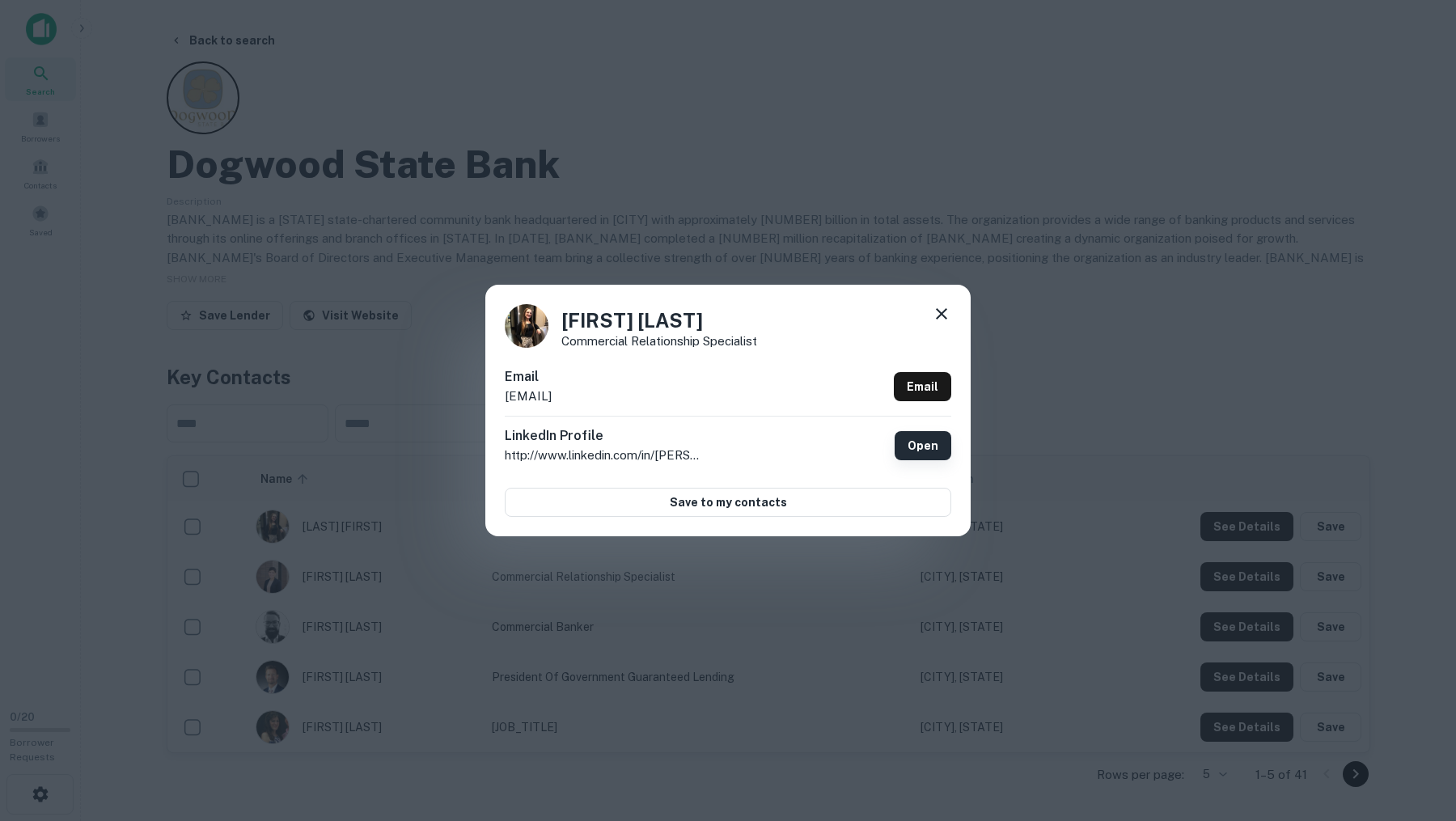 click on "Open" at bounding box center (923, 446) 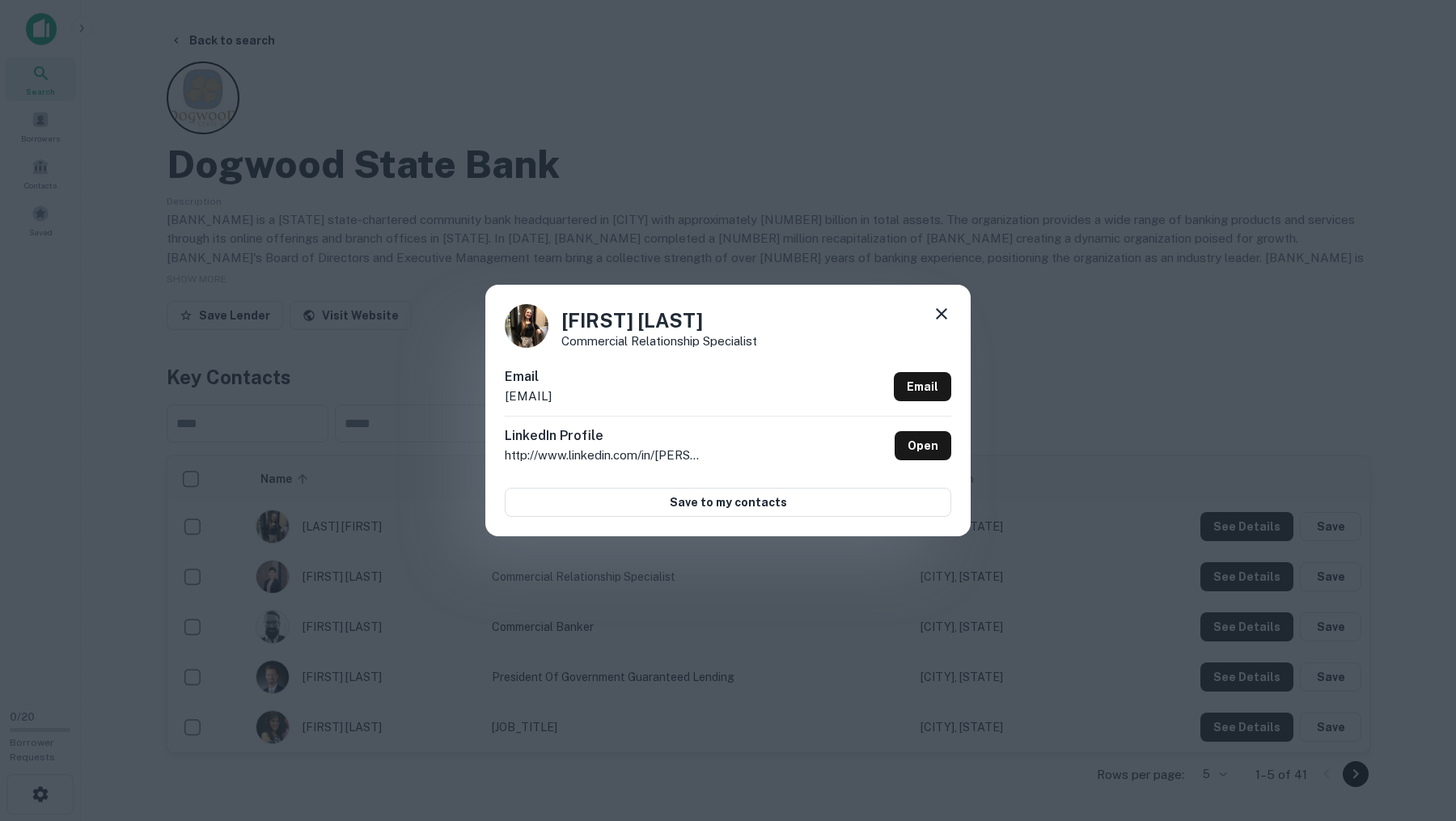 click at bounding box center (942, 314) 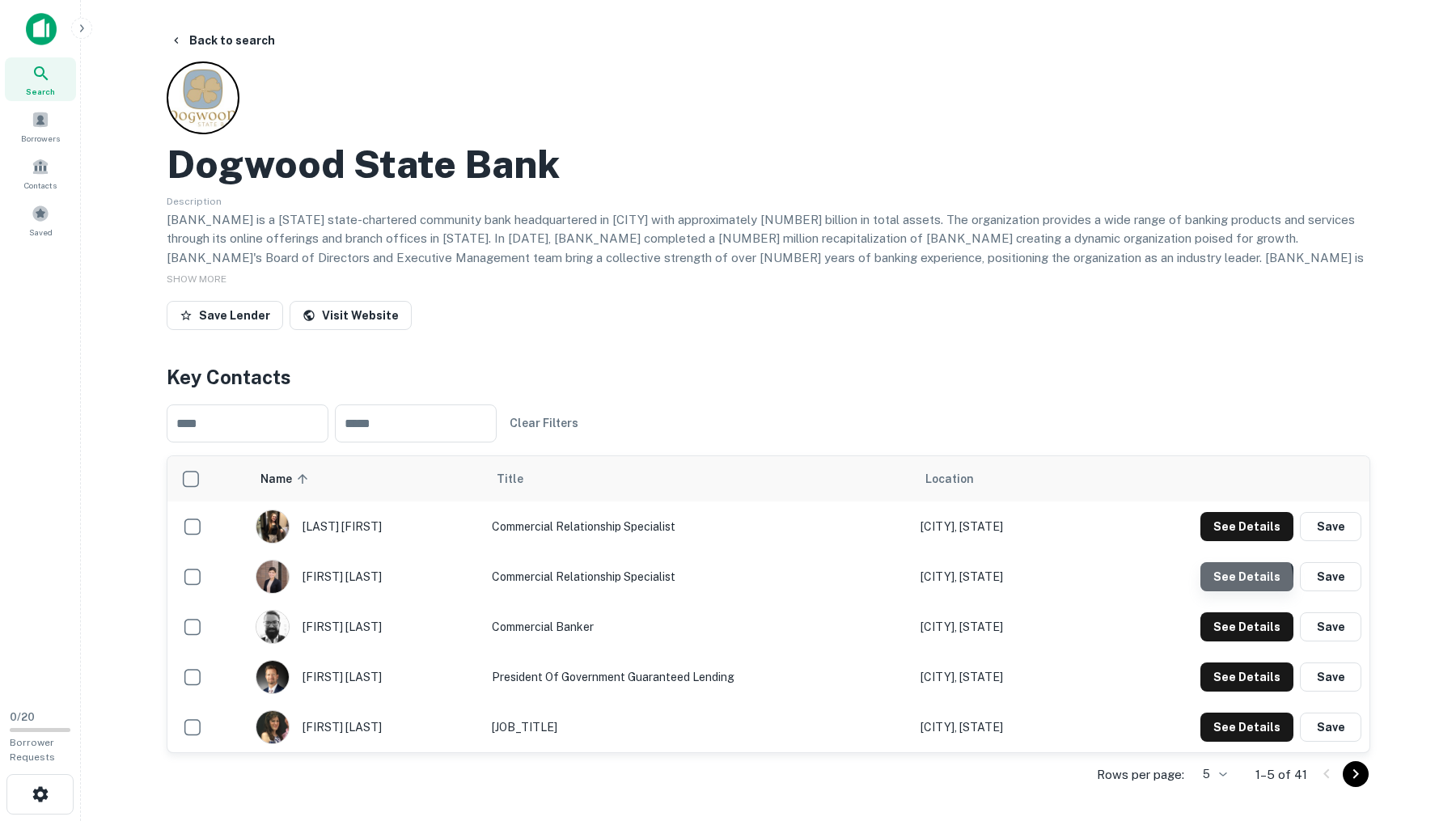 click on "See Details" at bounding box center [1246, 527] 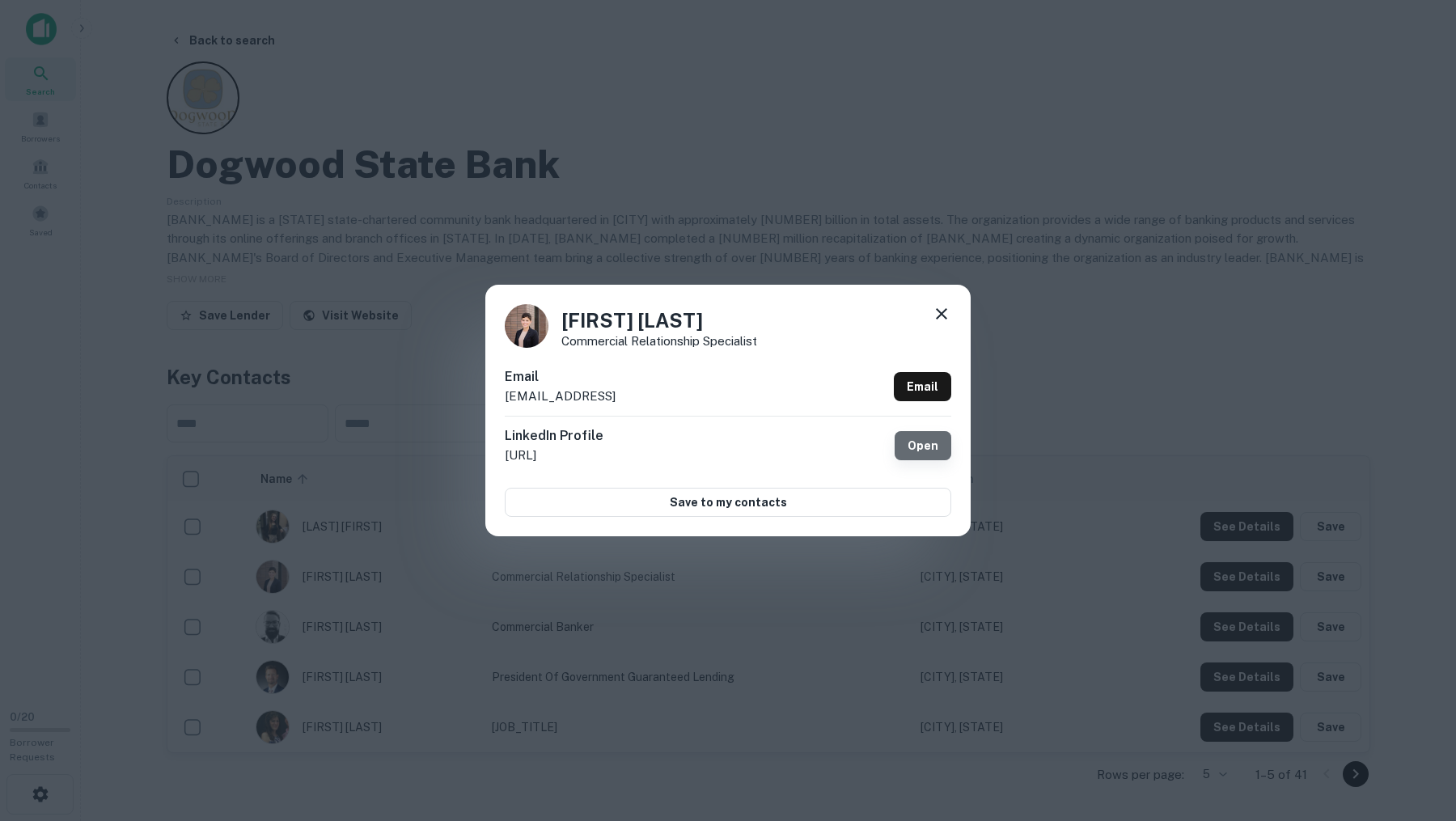 click on "Open" at bounding box center (923, 446) 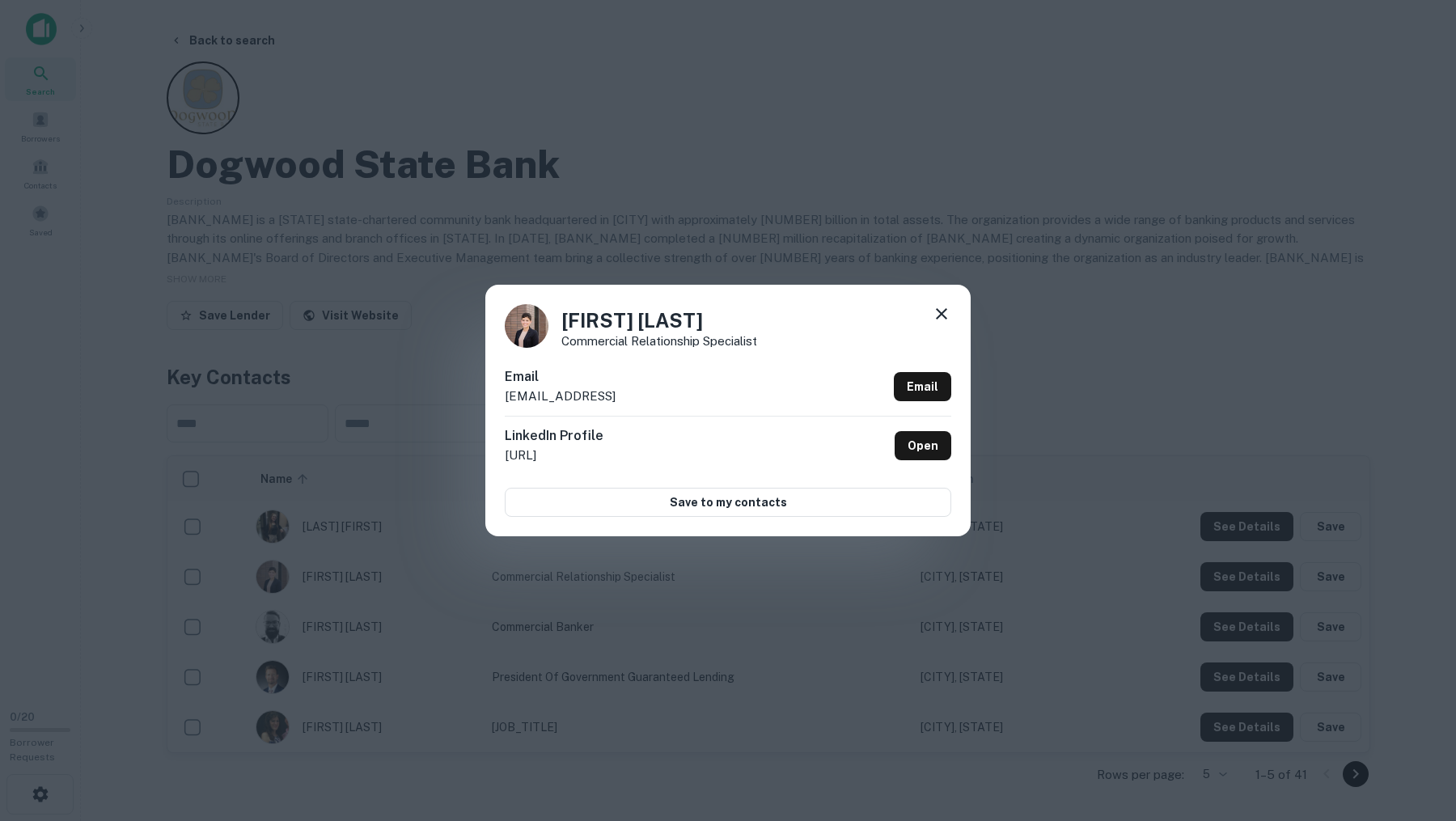 click at bounding box center [942, 314] 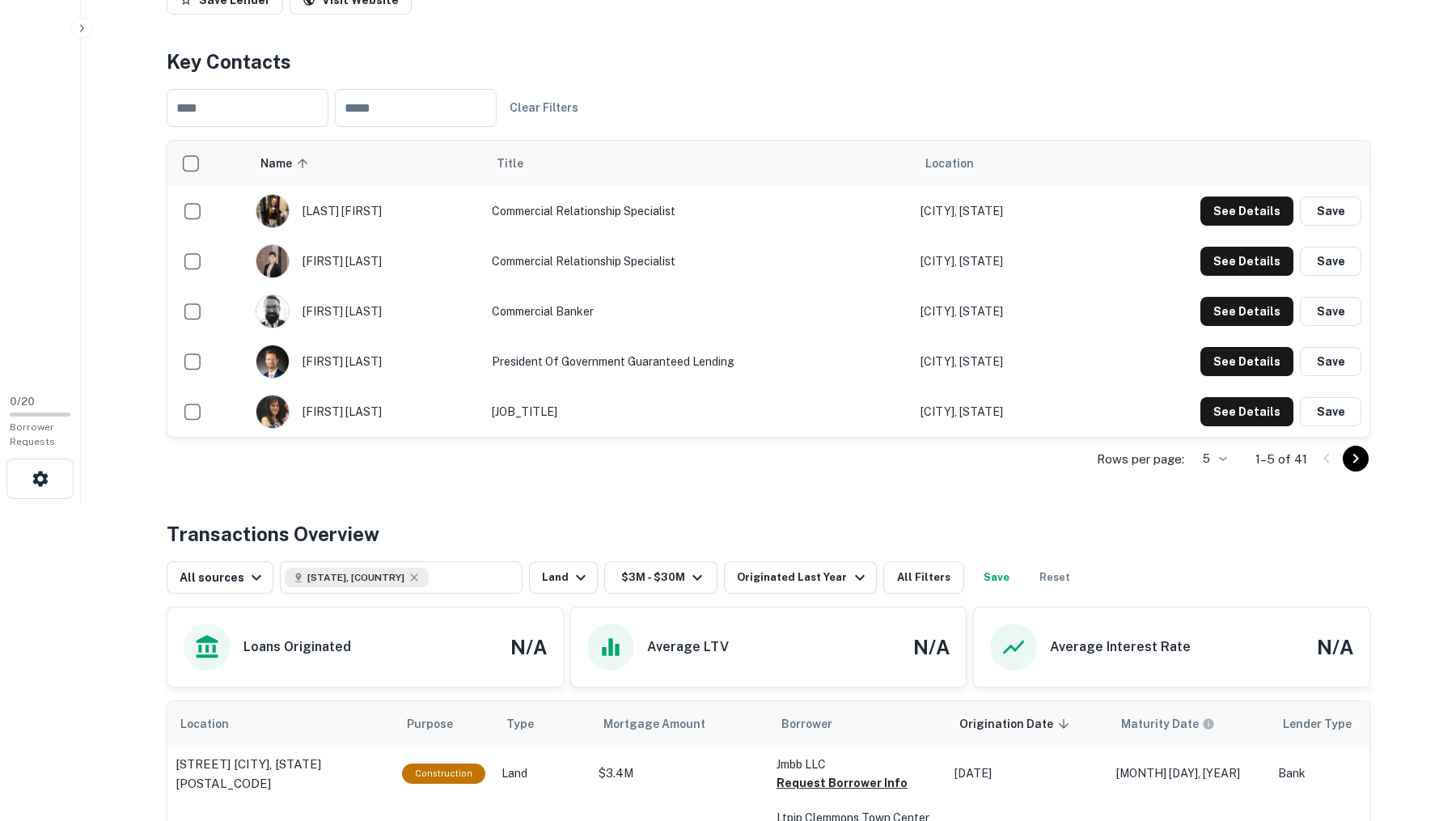 scroll, scrollTop: 353, scrollLeft: 0, axis: vertical 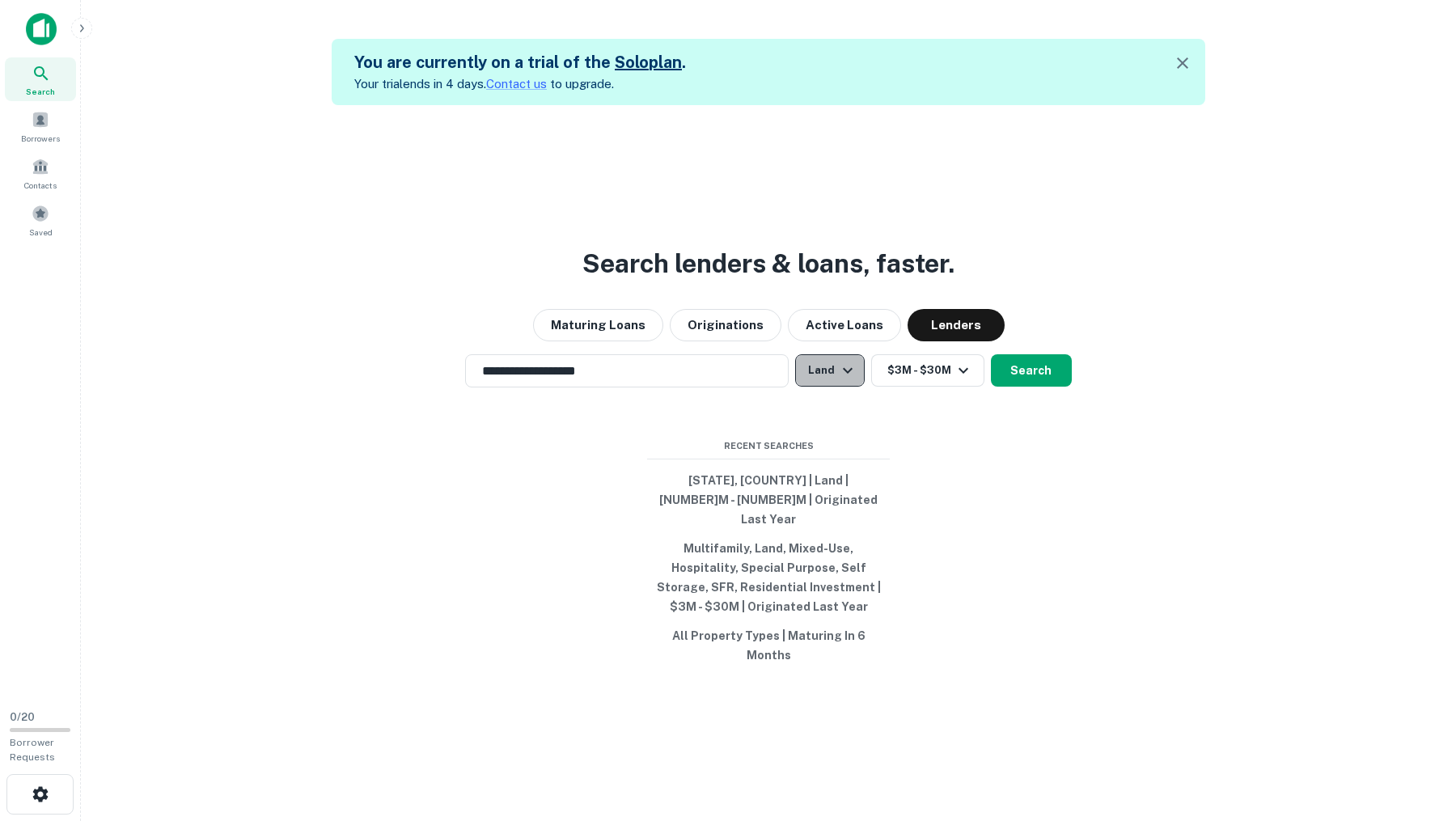 click on "Land" at bounding box center [829, 370] 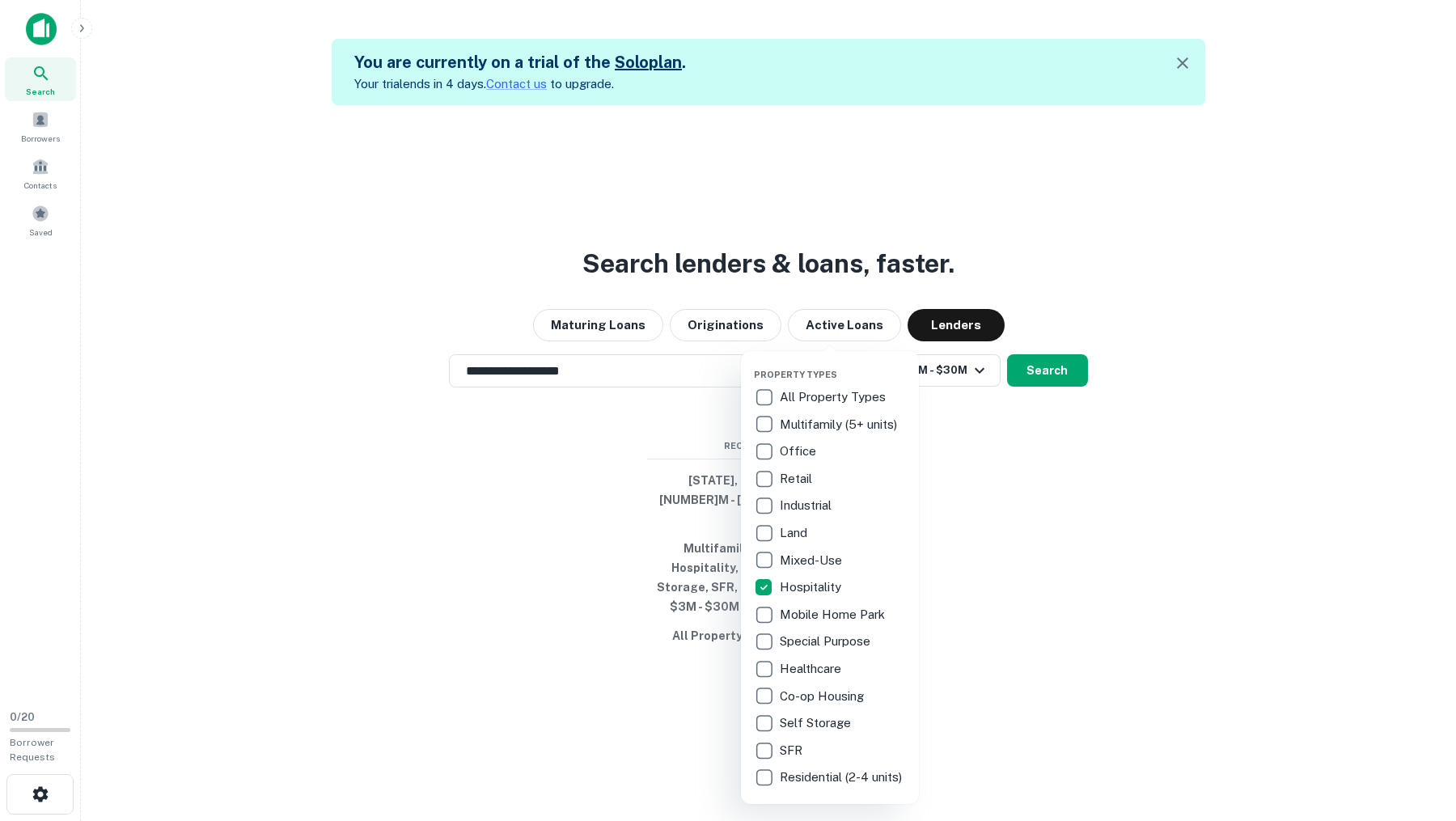 click at bounding box center (728, 410) 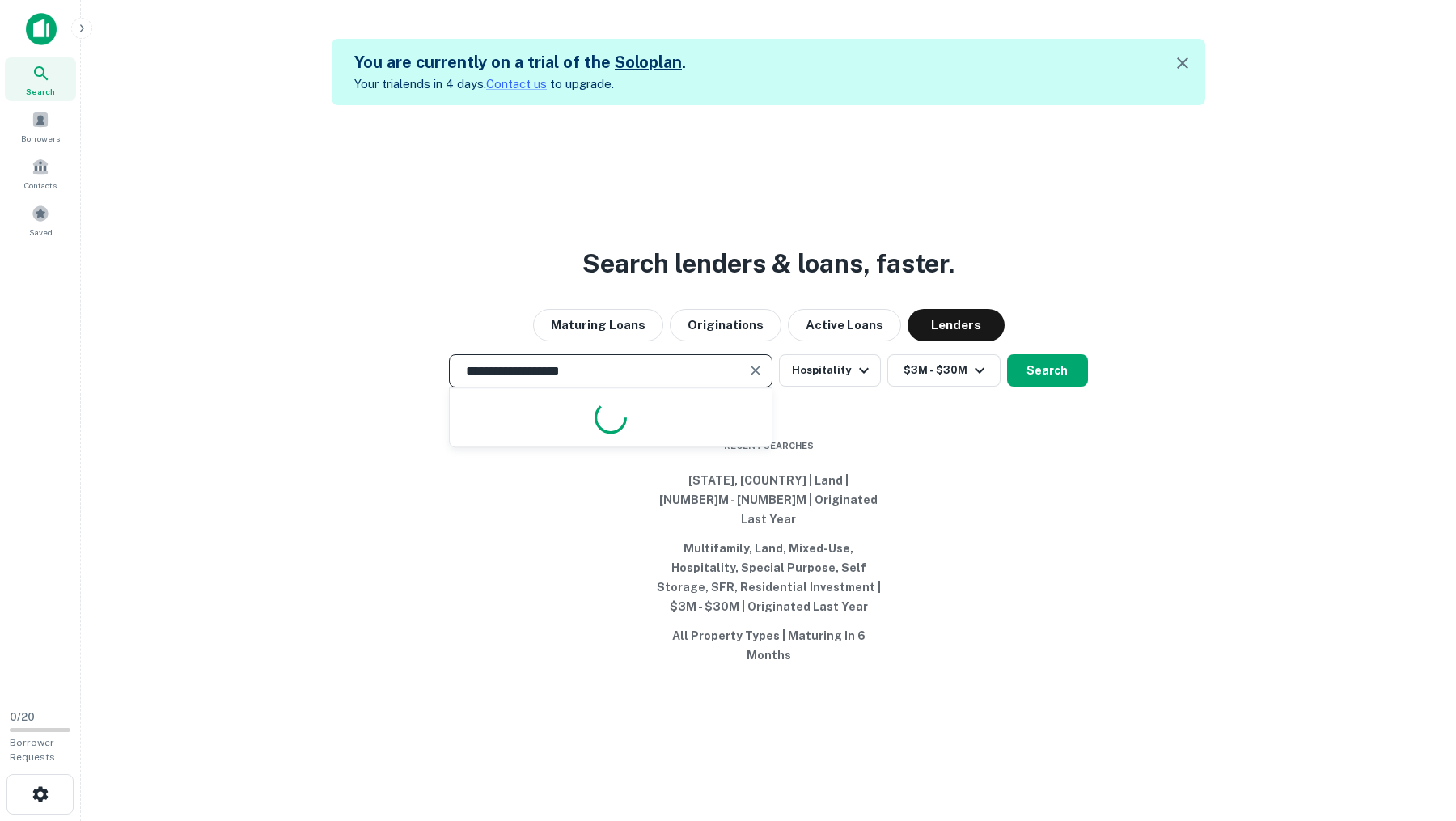 click on "**********" at bounding box center [599, 370] 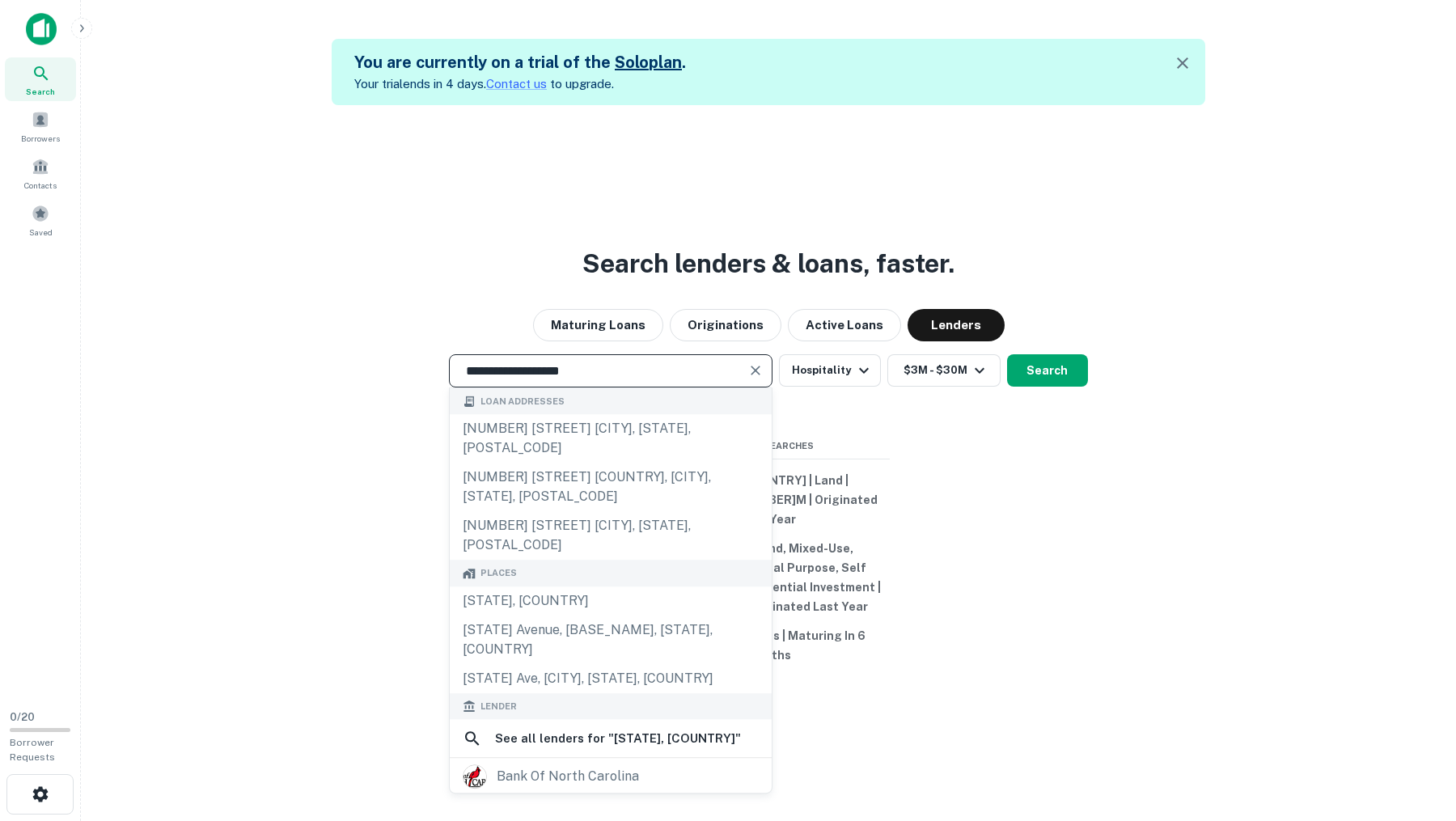 click on "**********" at bounding box center (599, 370) 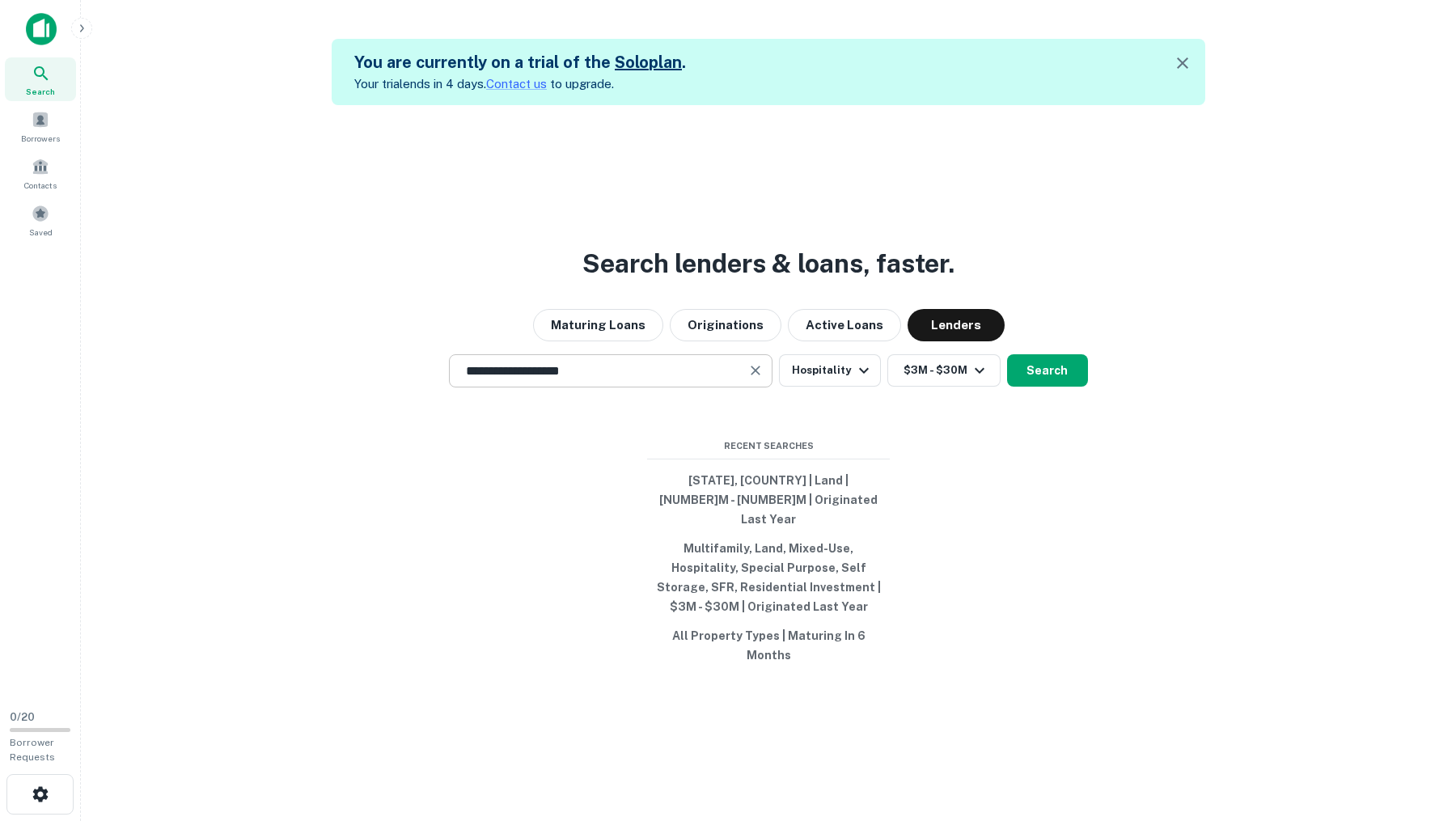 click on "**********" at bounding box center (611, 370) 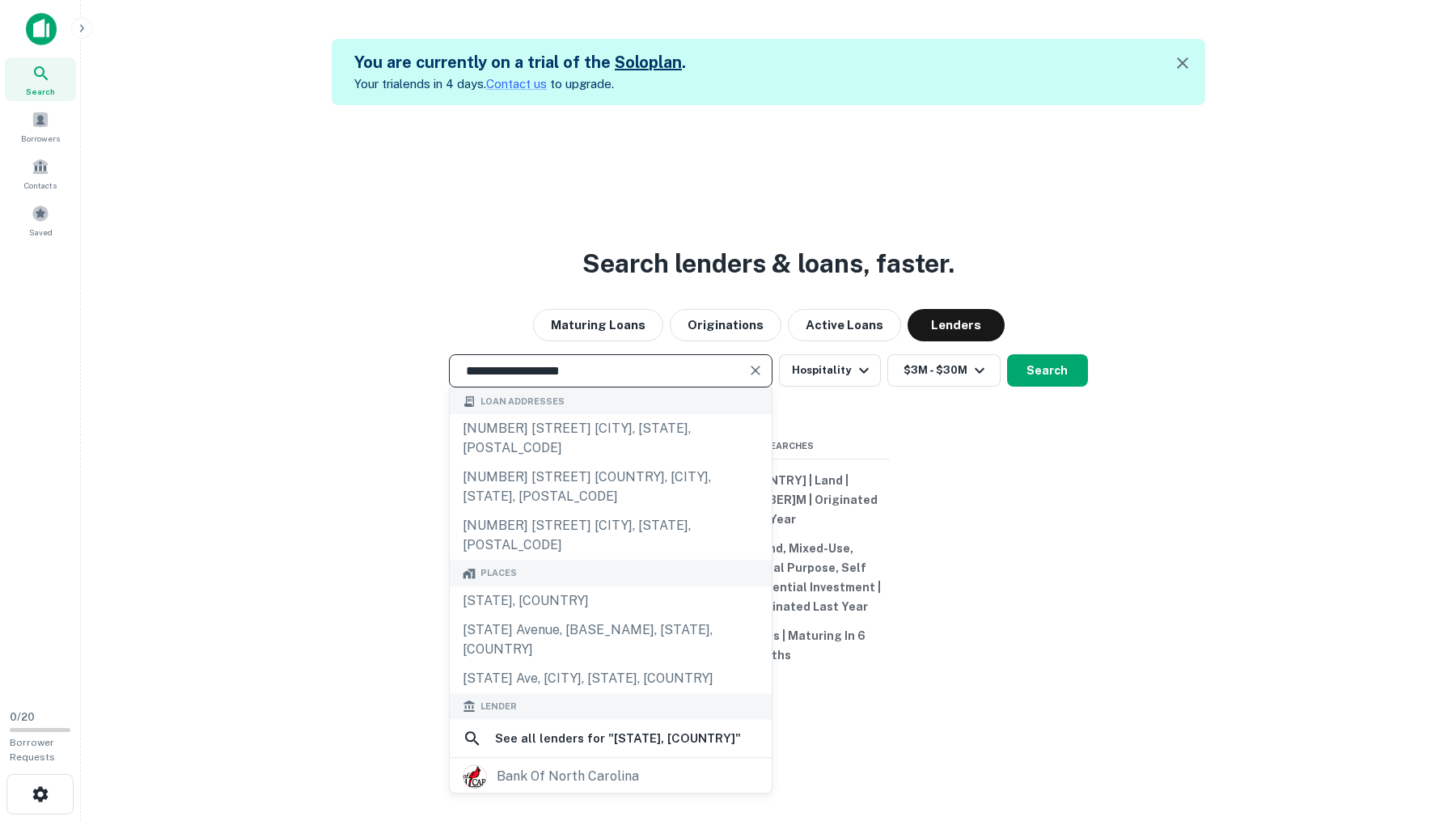 click on "**********" at bounding box center (611, 370) 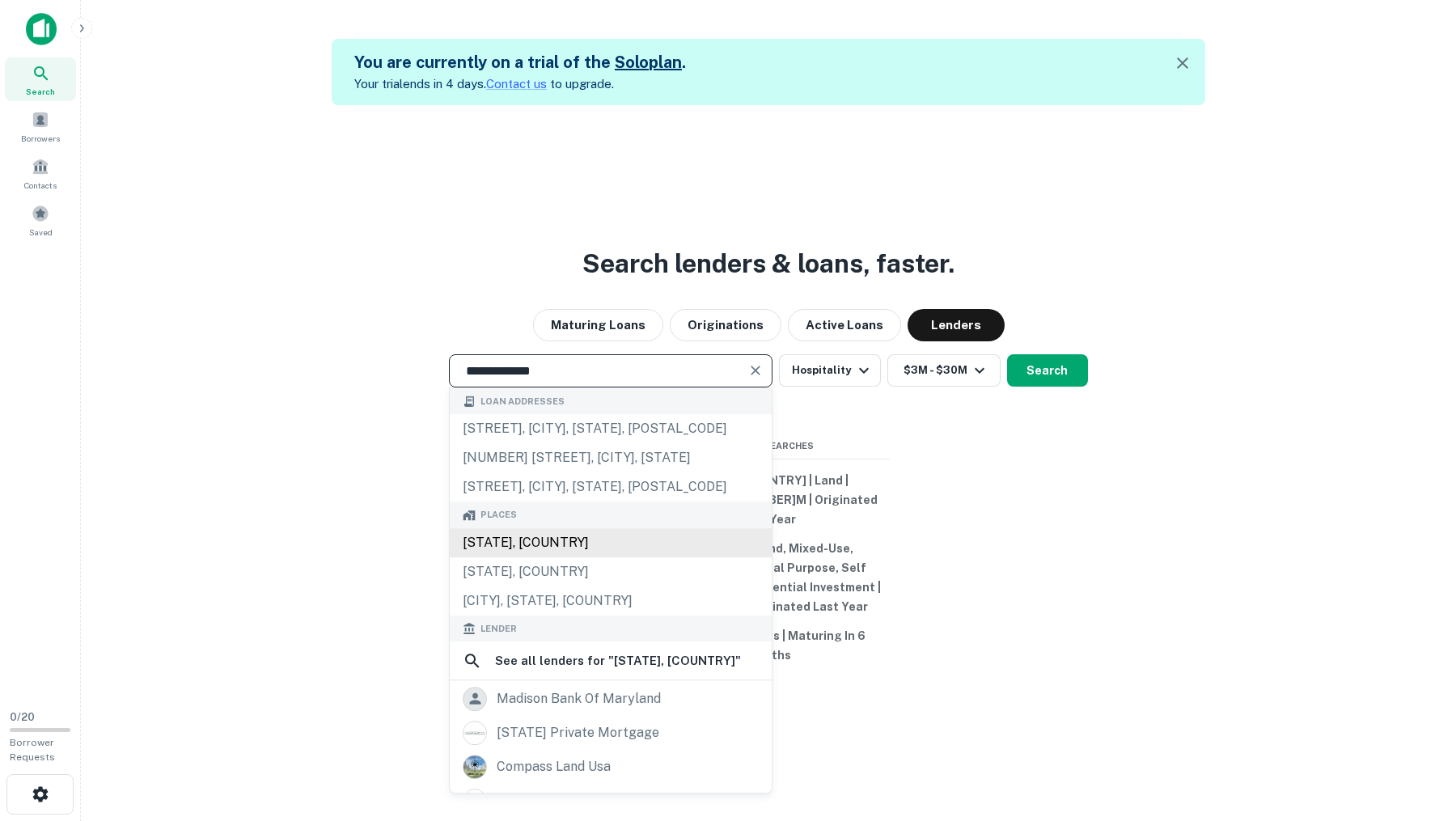 click on "[STATE], [COUNTRY]" at bounding box center [611, 543] 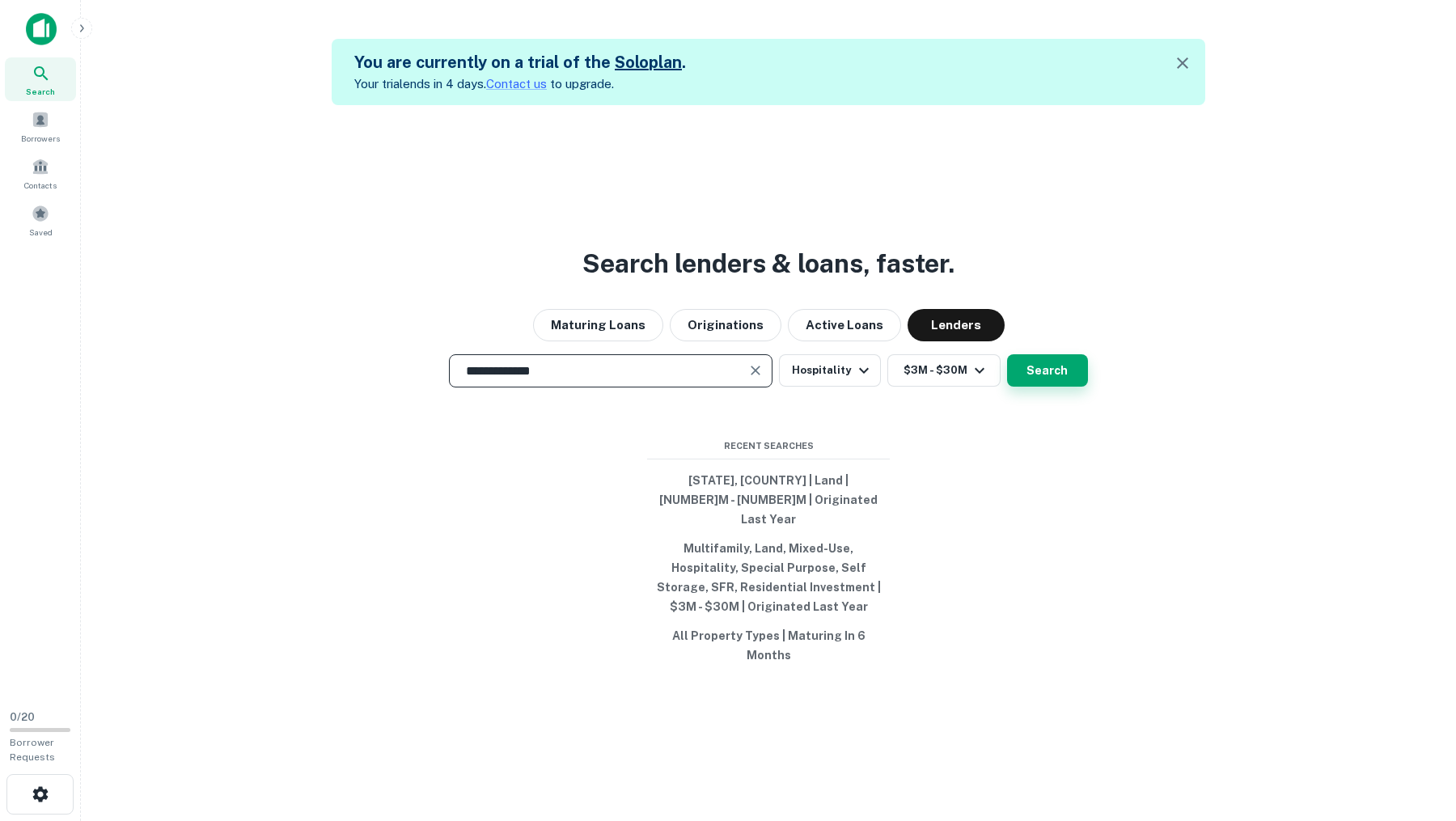 type on "**********" 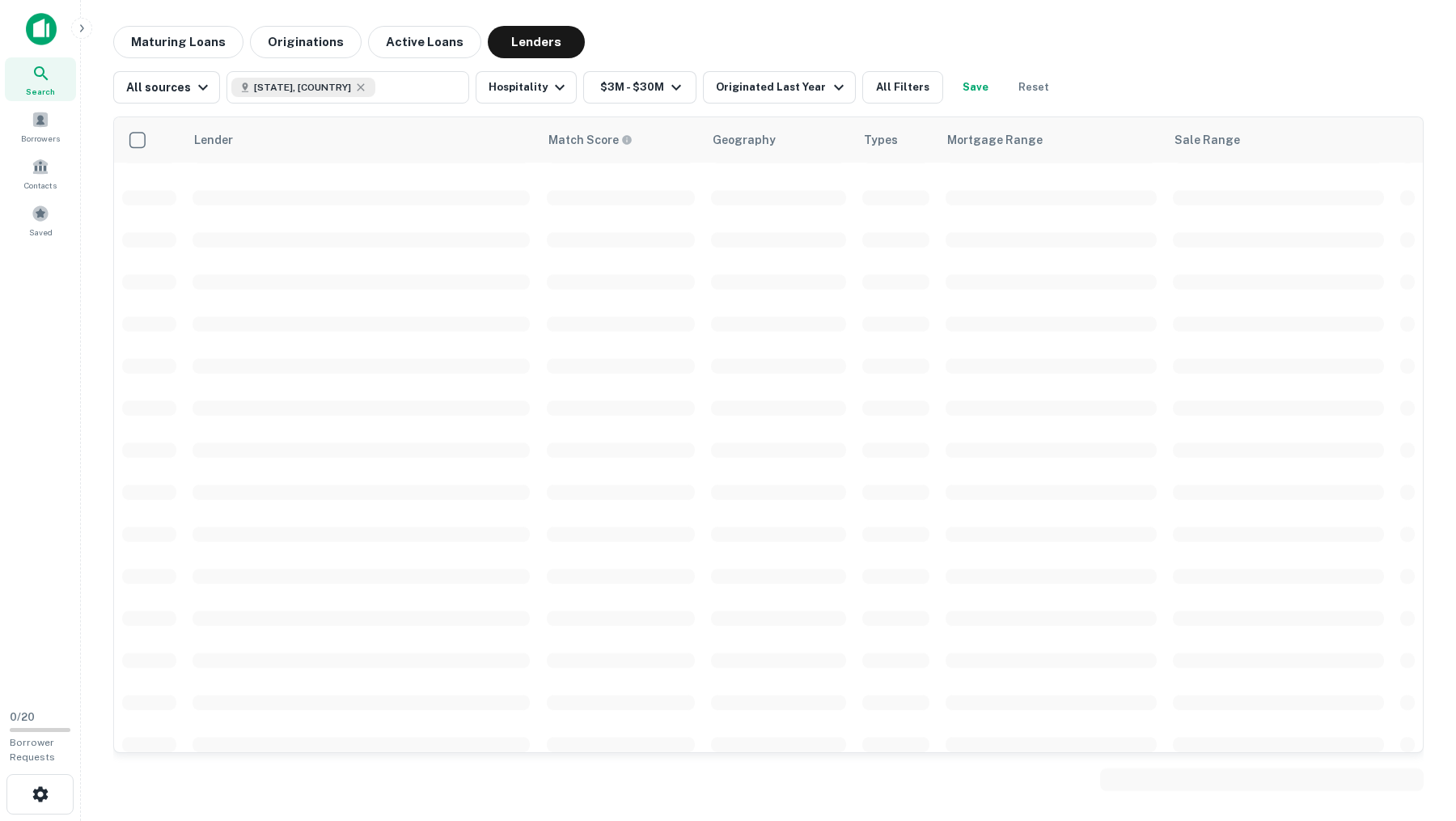 scroll, scrollTop: 377, scrollLeft: 0, axis: vertical 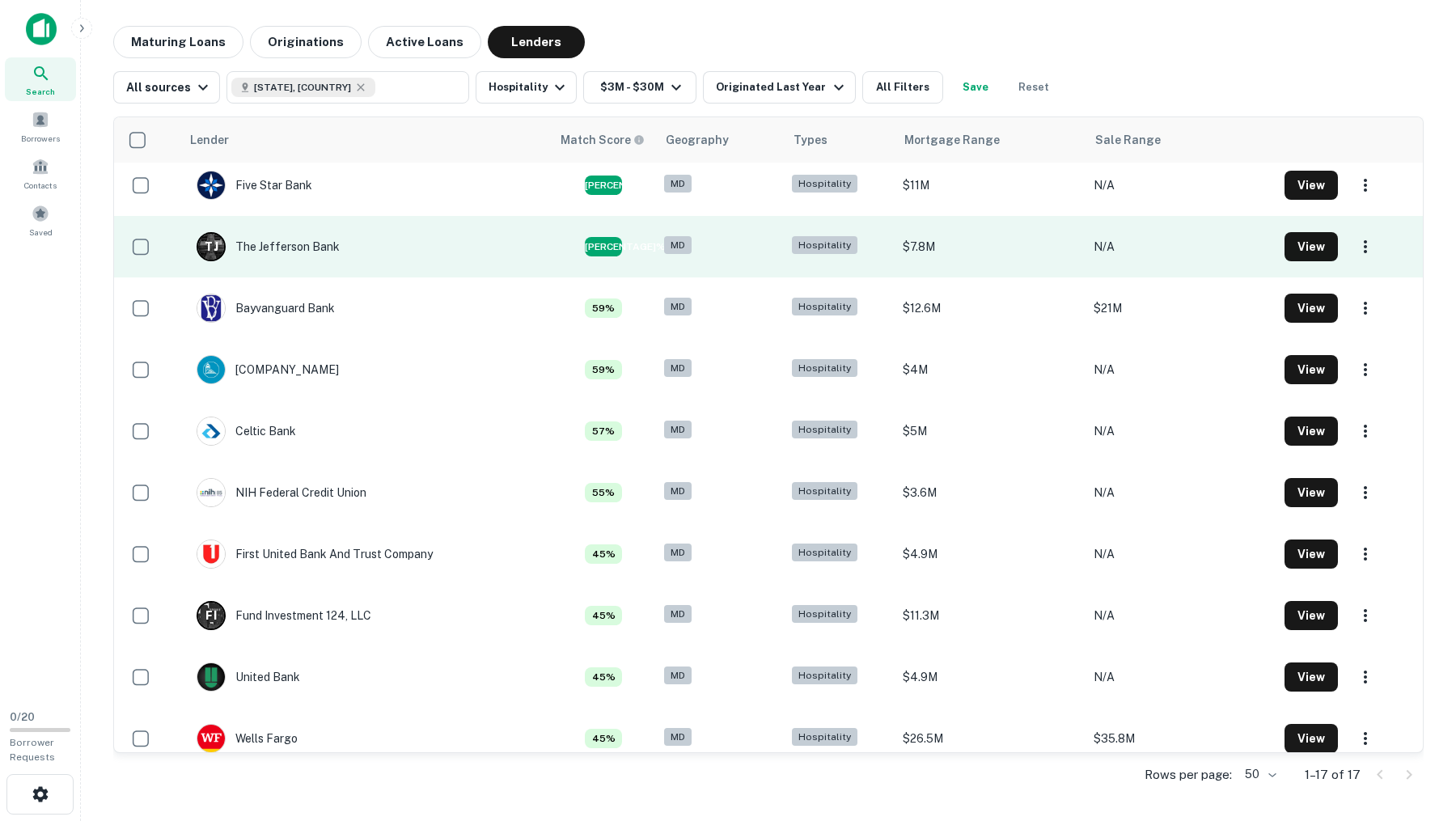 click on "[BANK_NAME]" at bounding box center [366, 247] 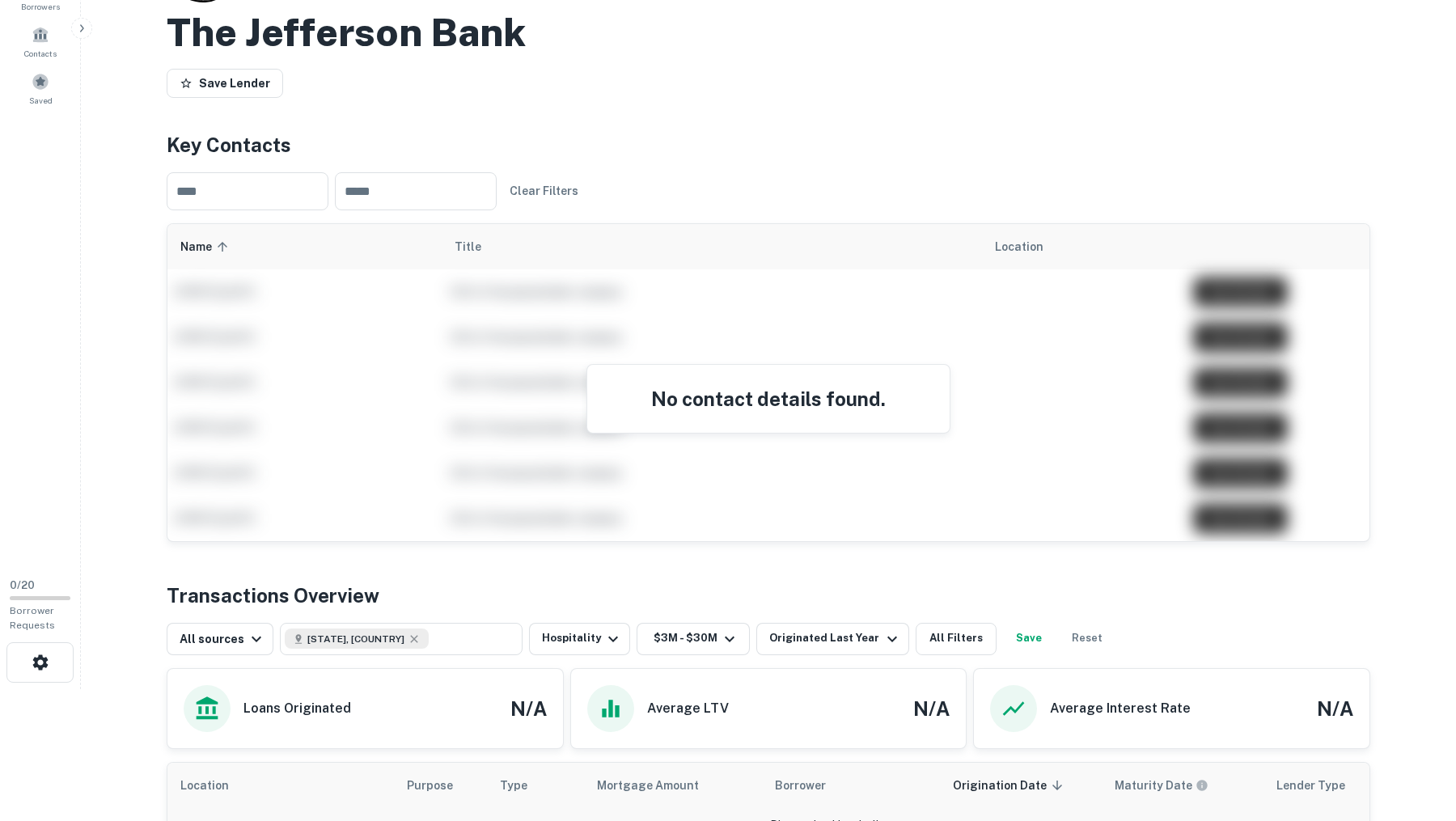 scroll, scrollTop: 0, scrollLeft: 0, axis: both 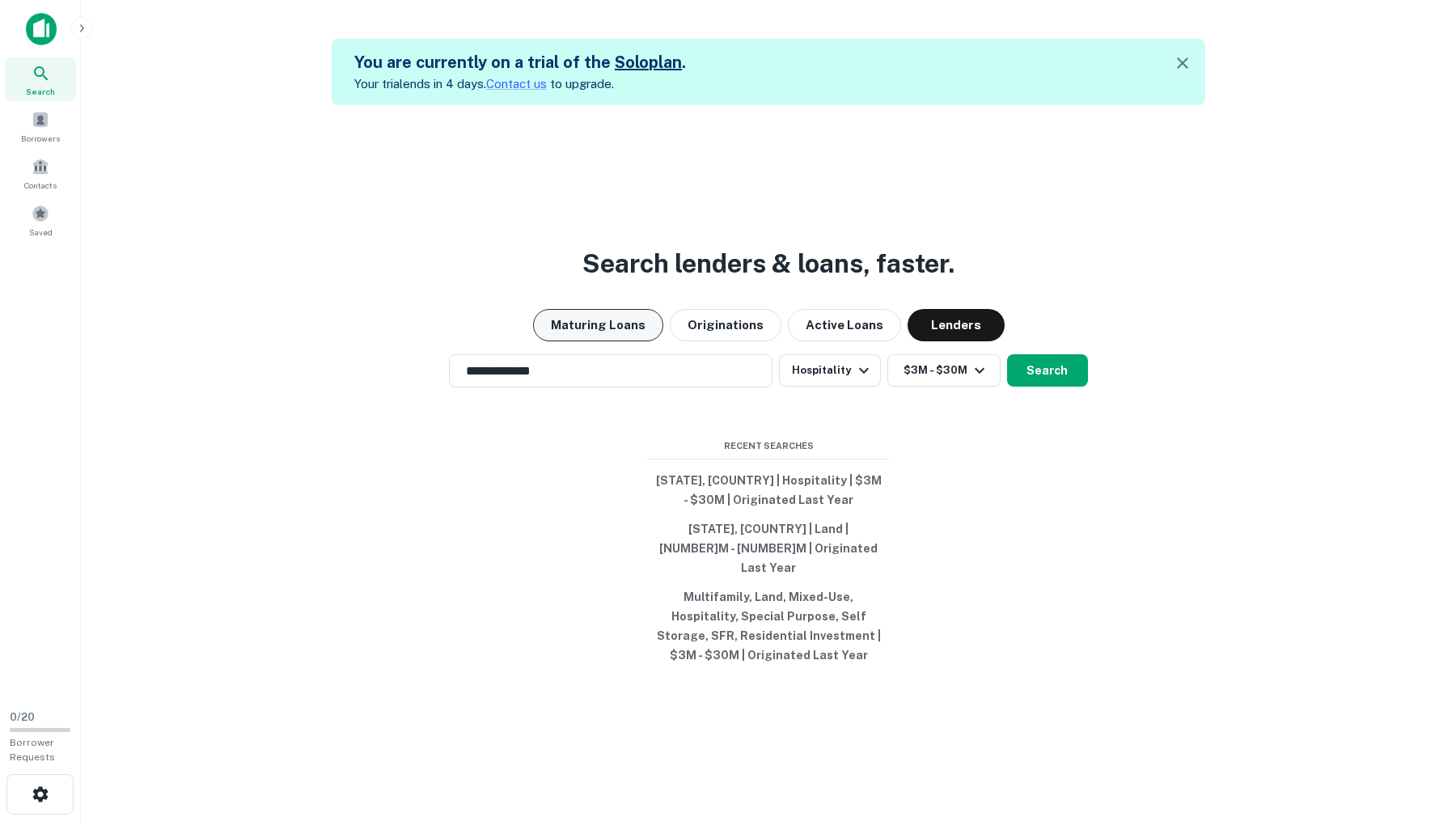 click on "Maturing Loans" at bounding box center (598, 325) 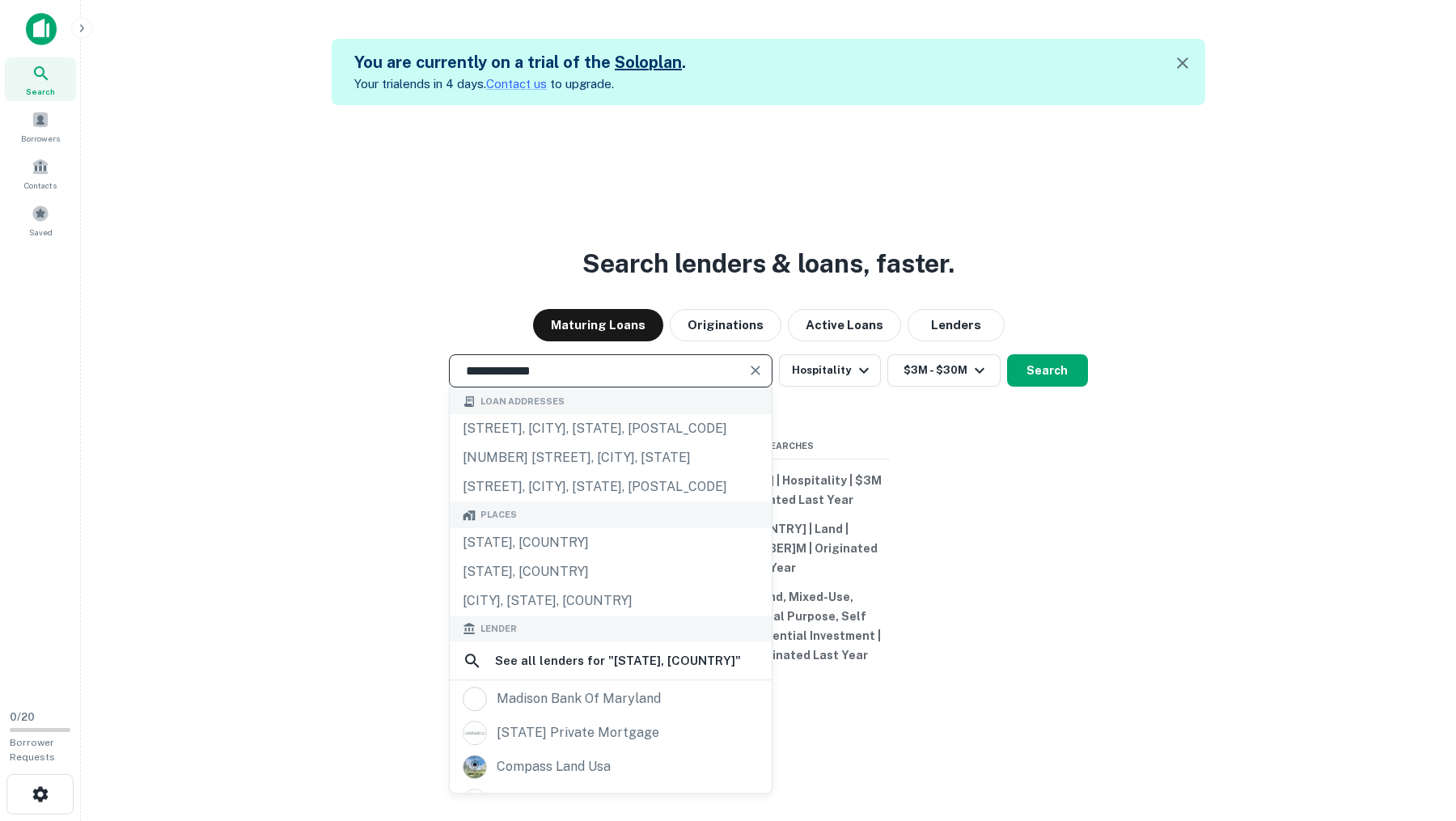 click on "**********" at bounding box center [599, 370] 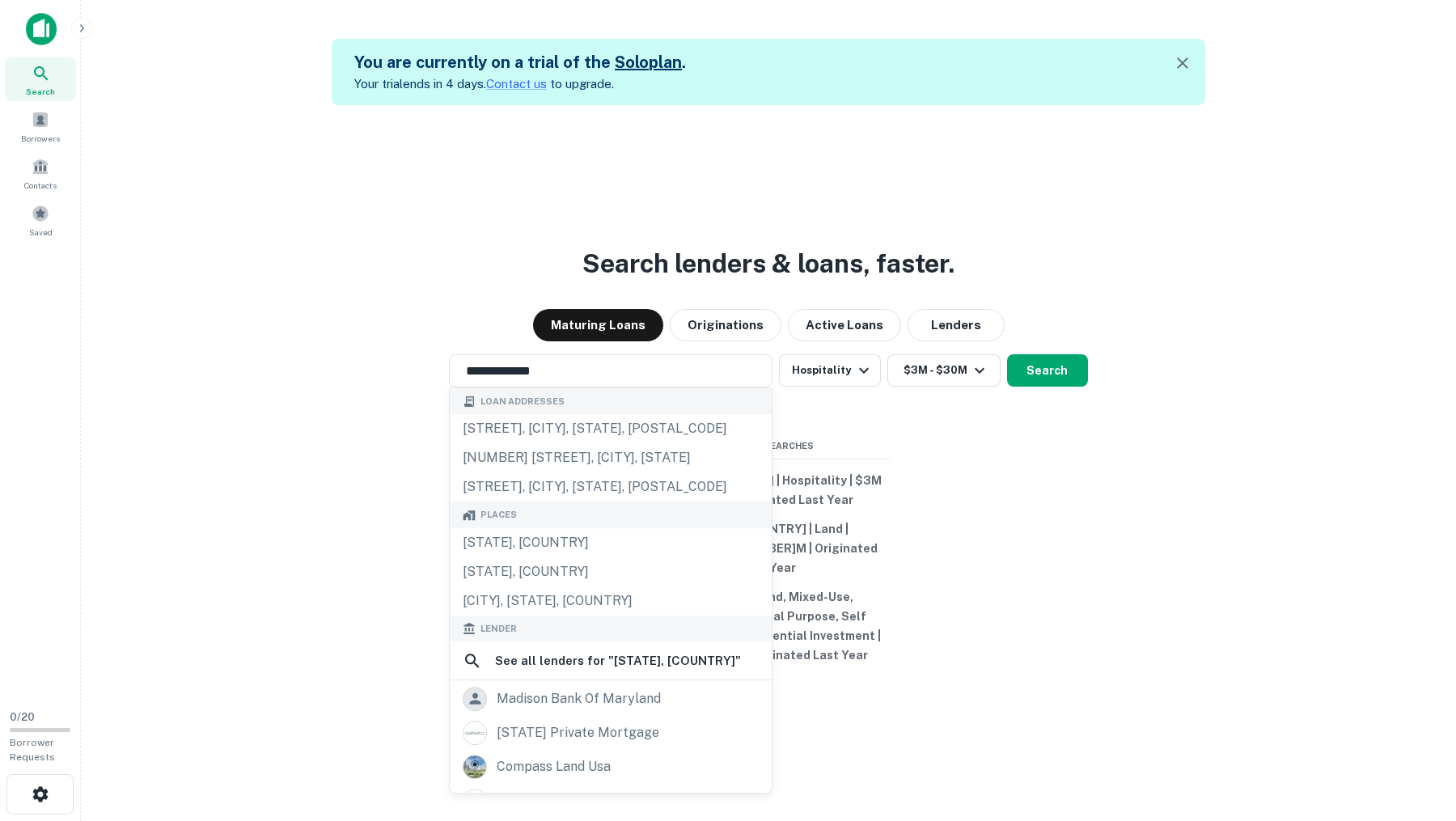 click on "**********" at bounding box center [768, 515] 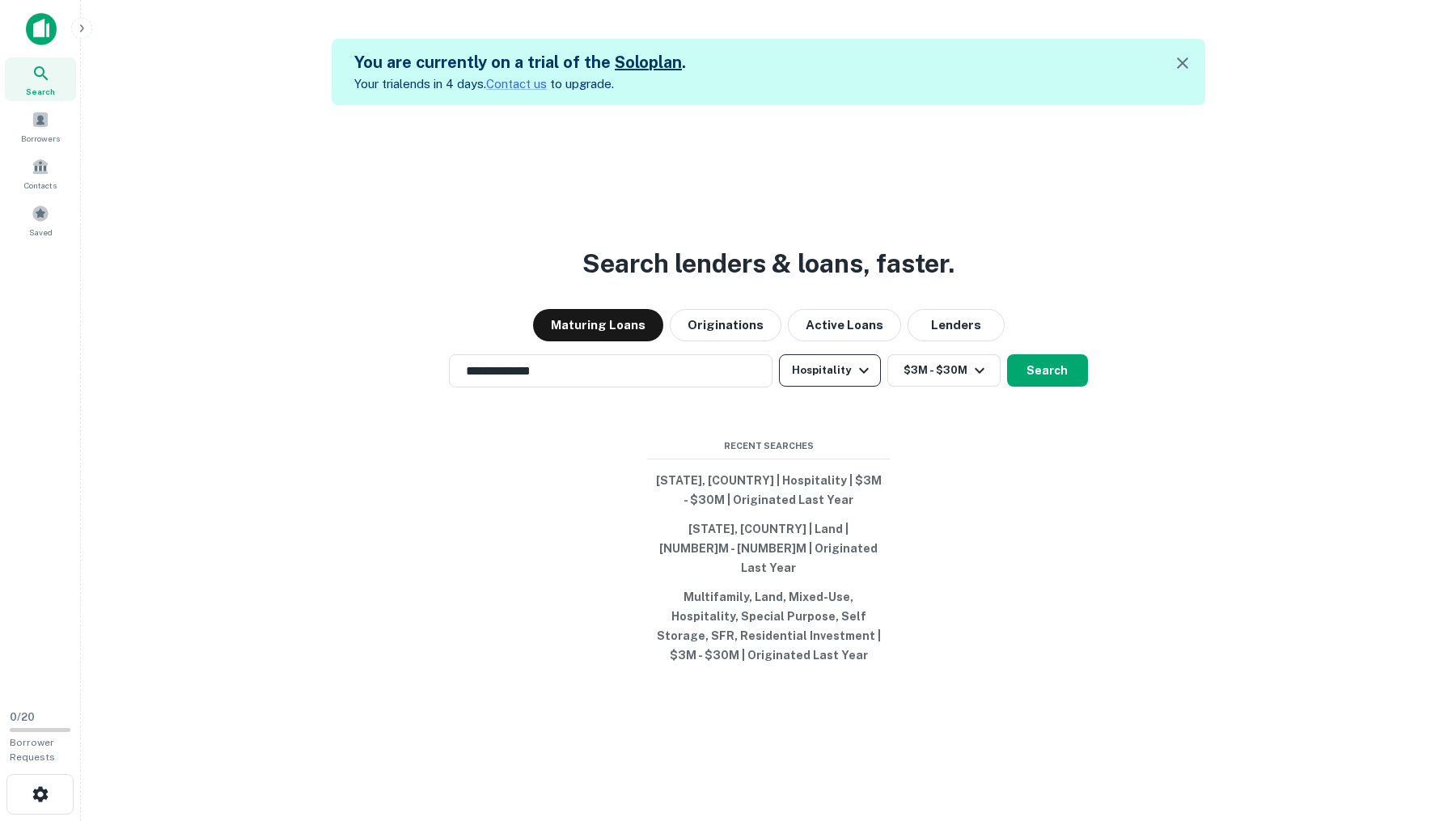 click at bounding box center [864, 370] 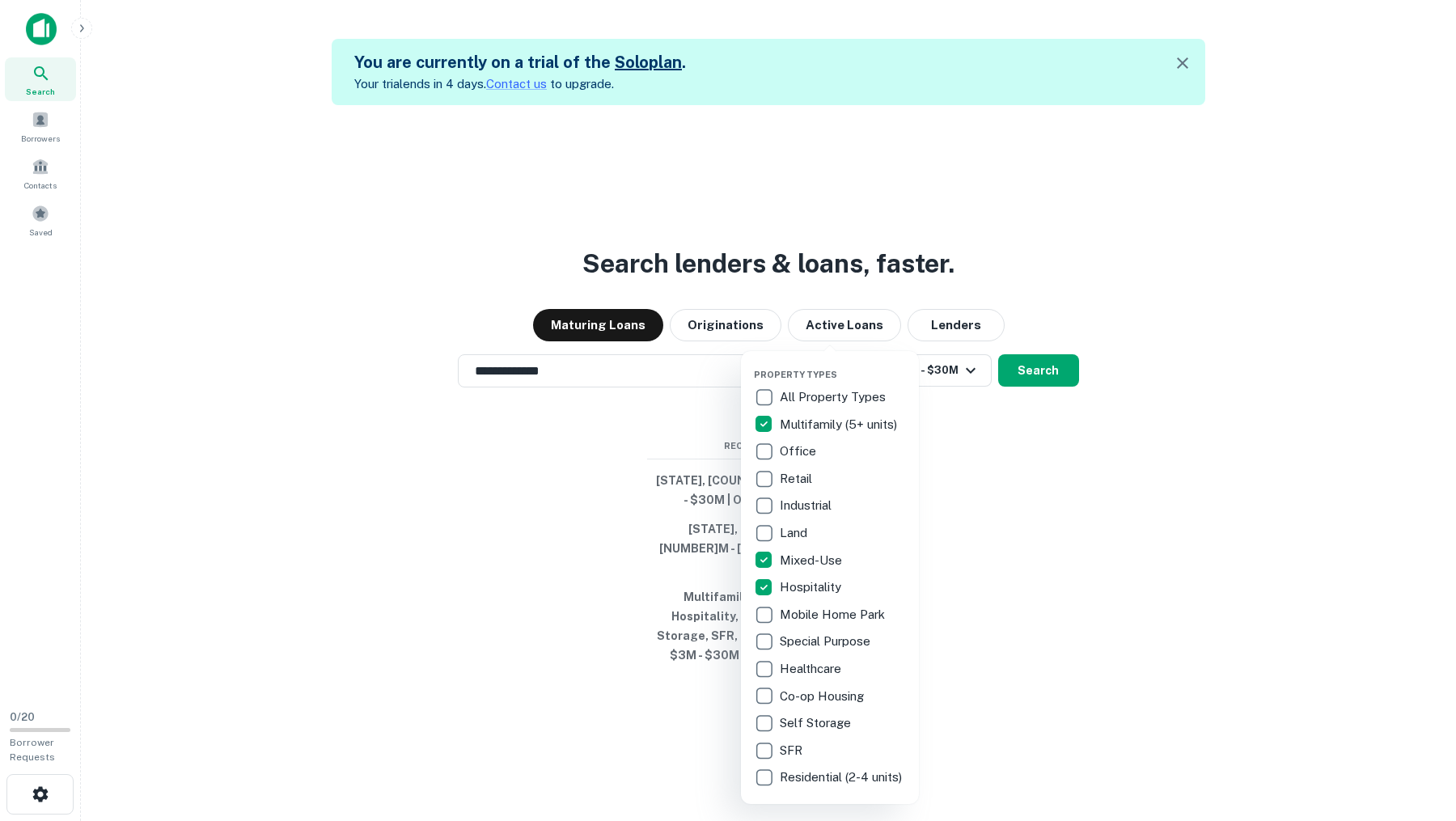 click at bounding box center [728, 410] 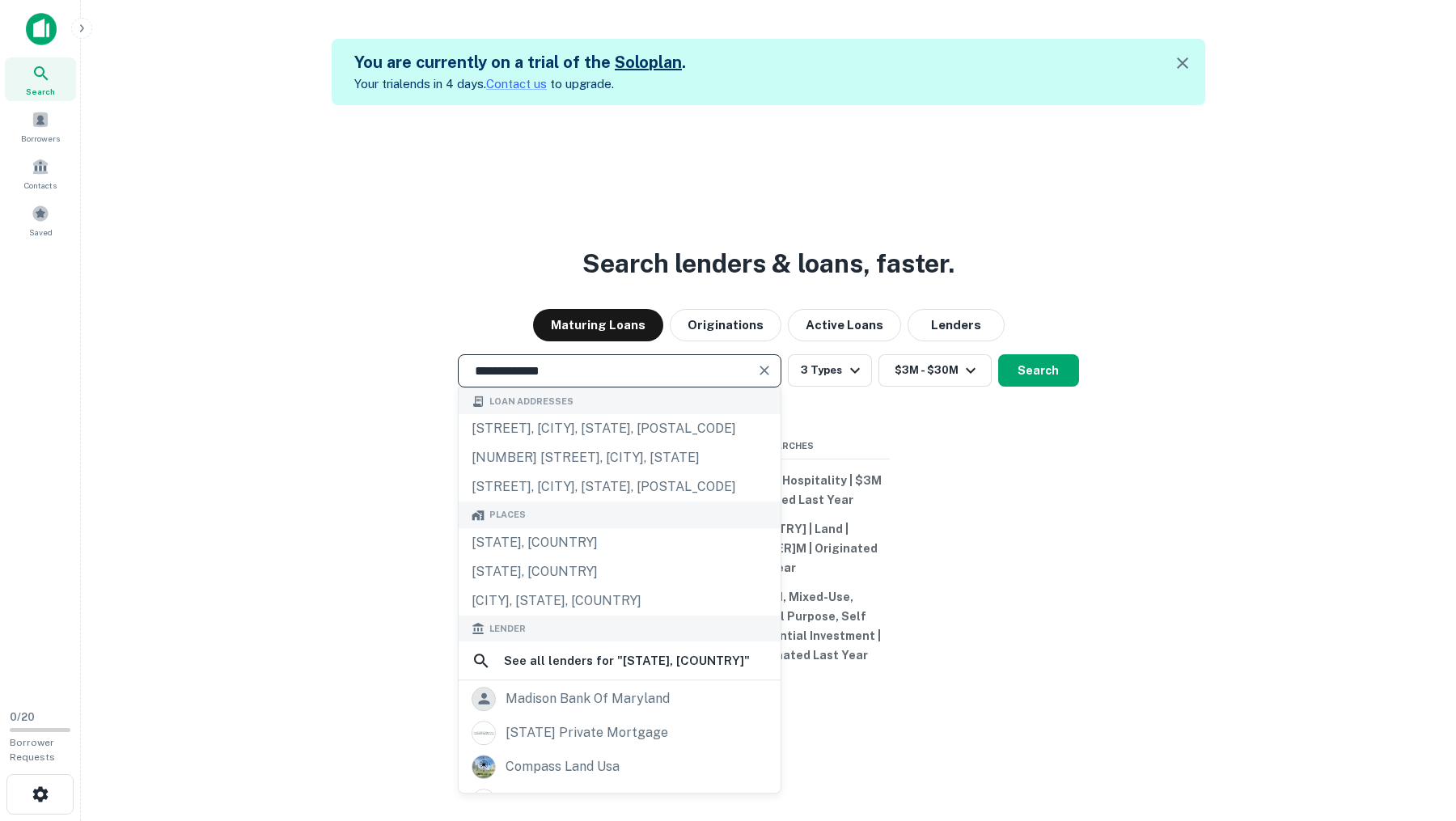 click on "**********" at bounding box center [607, 370] 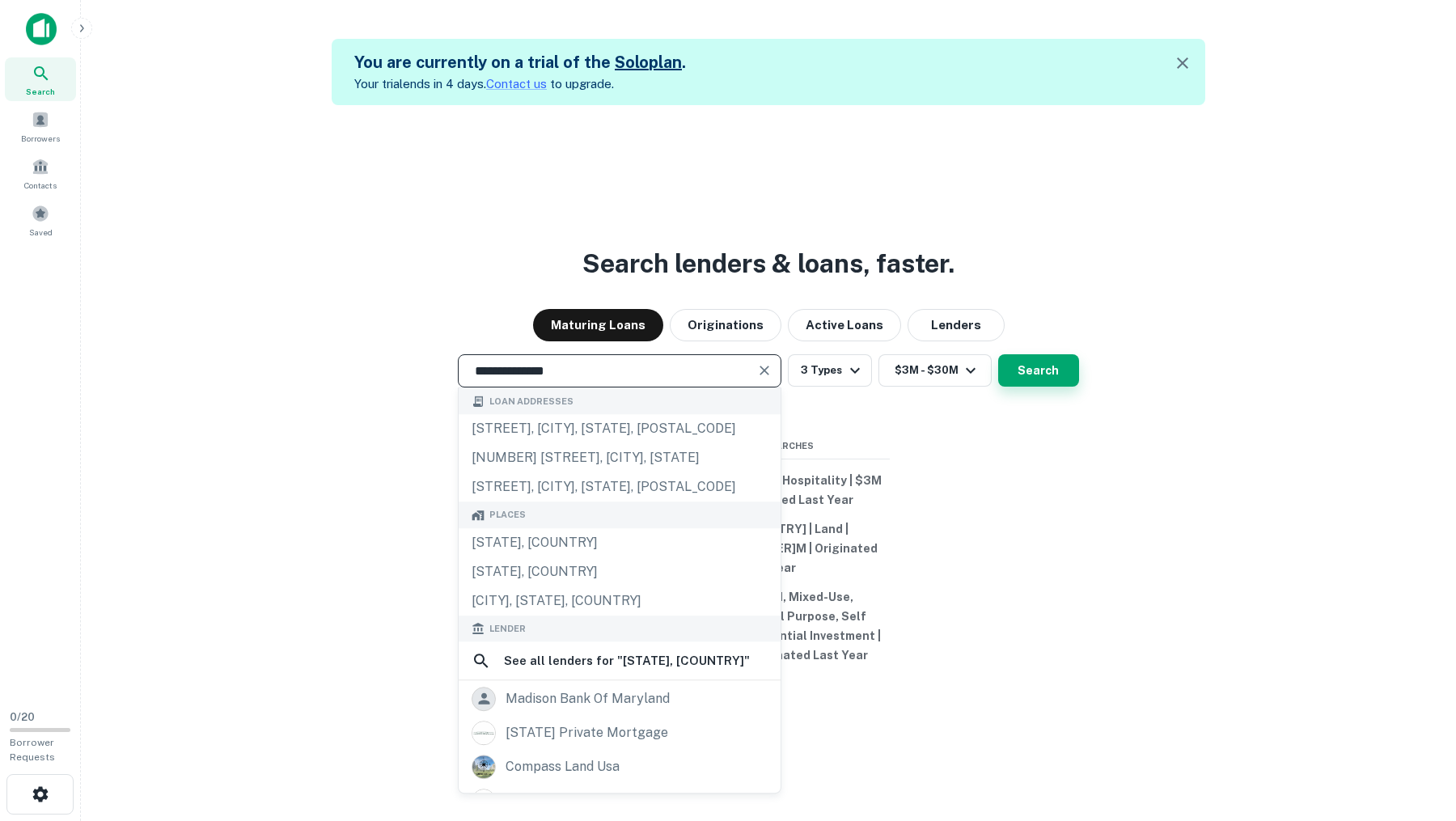 type on "**********" 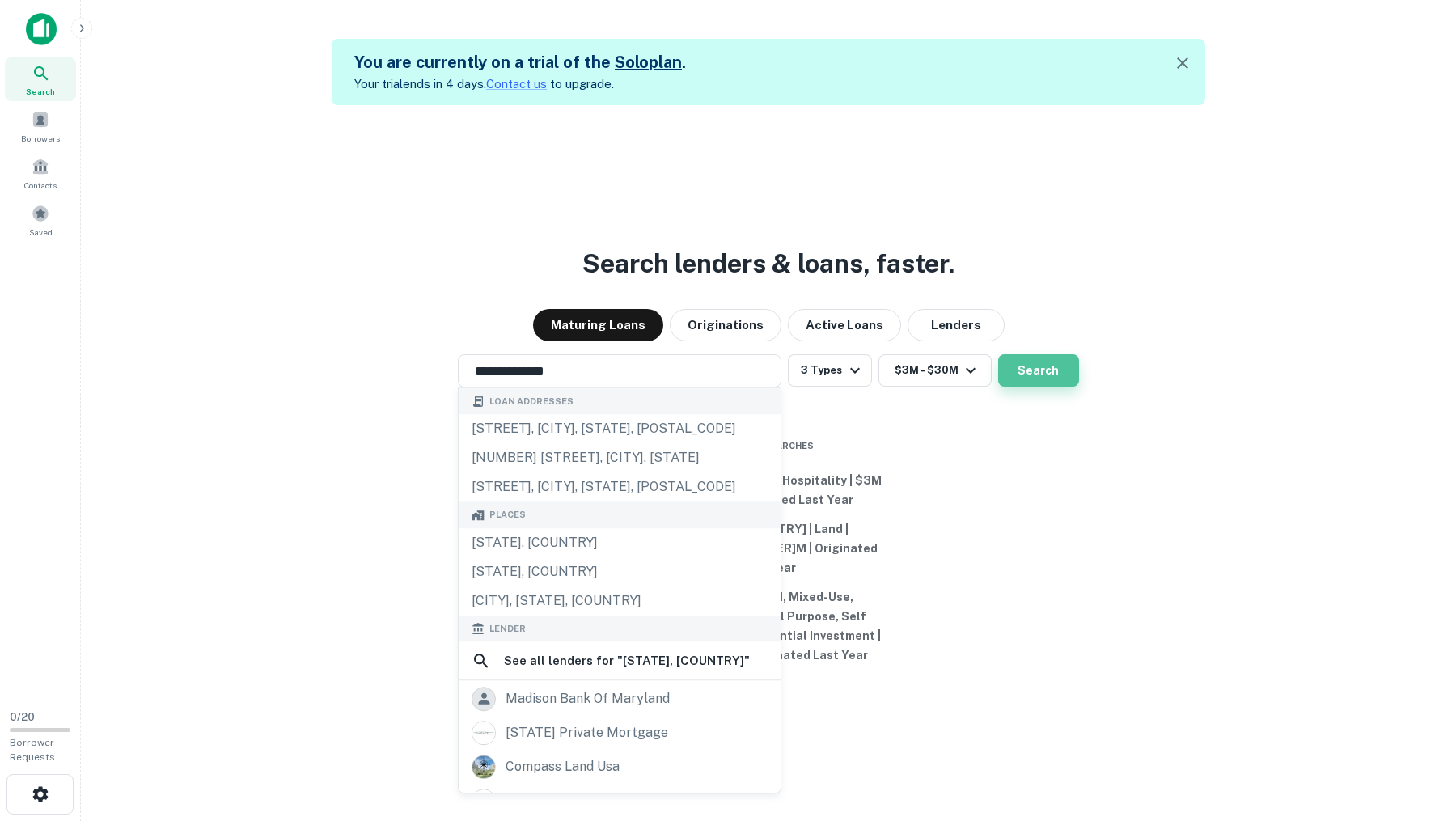 click on "Search" at bounding box center (1039, 370) 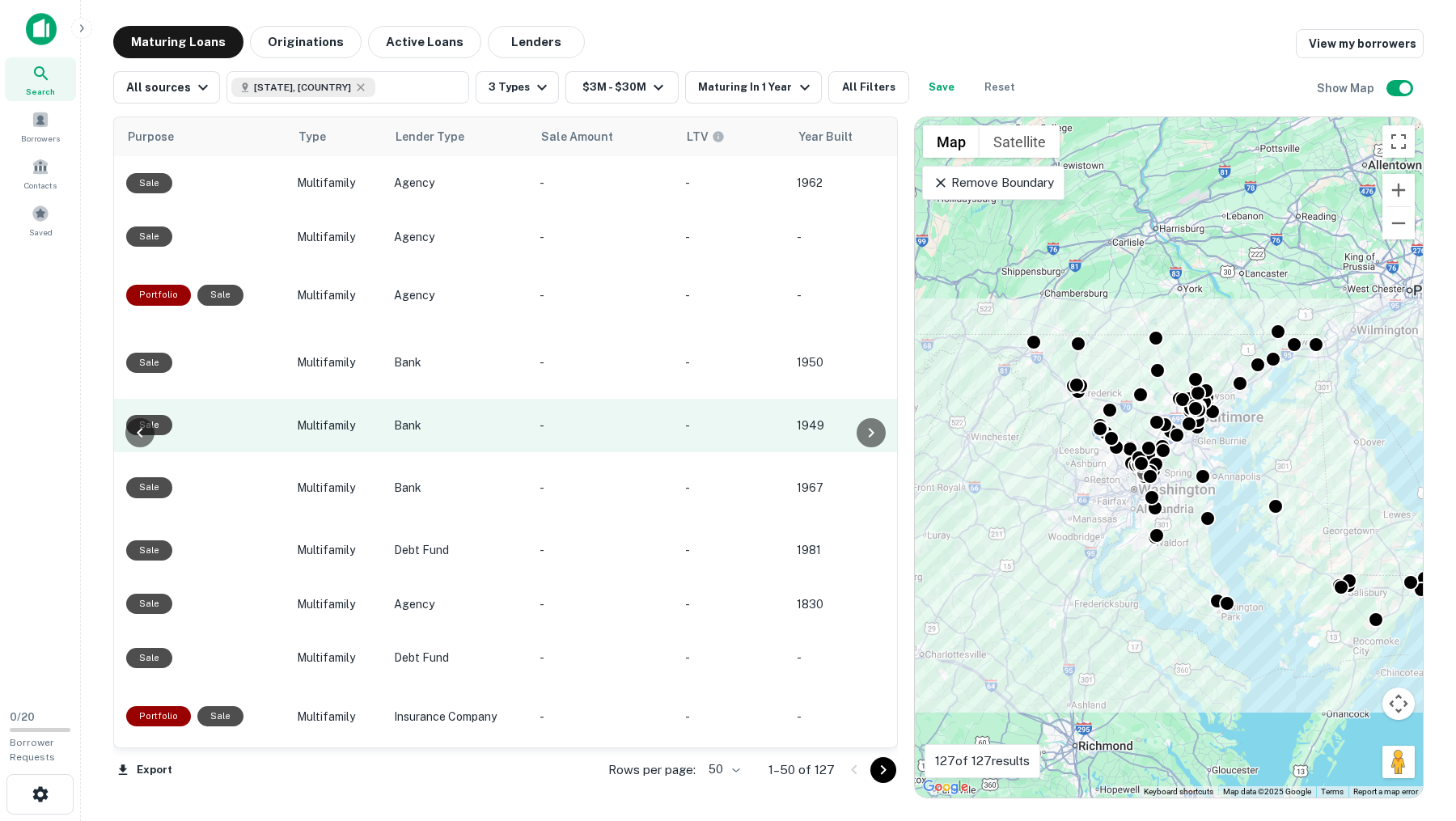 scroll, scrollTop: 0, scrollLeft: 1236, axis: horizontal 